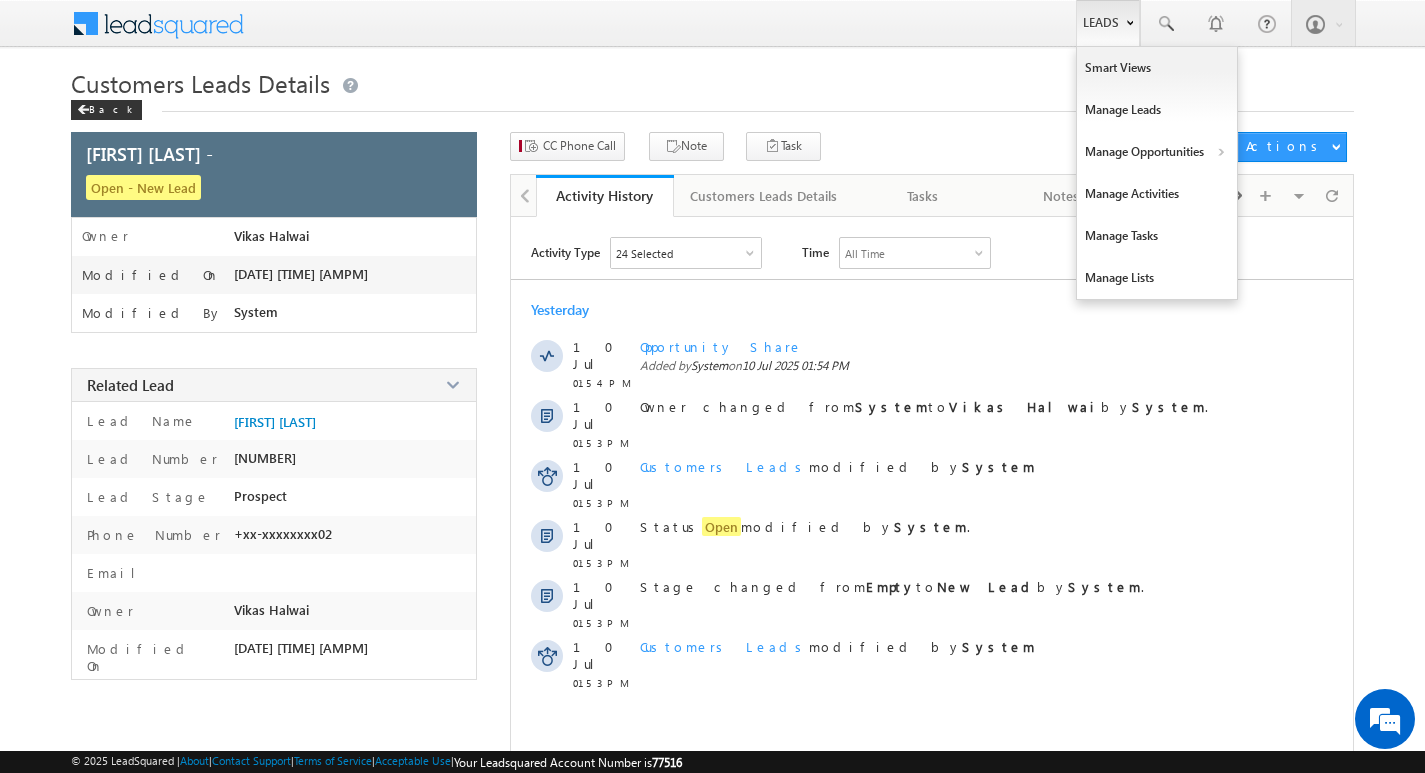 scroll, scrollTop: 0, scrollLeft: 0, axis: both 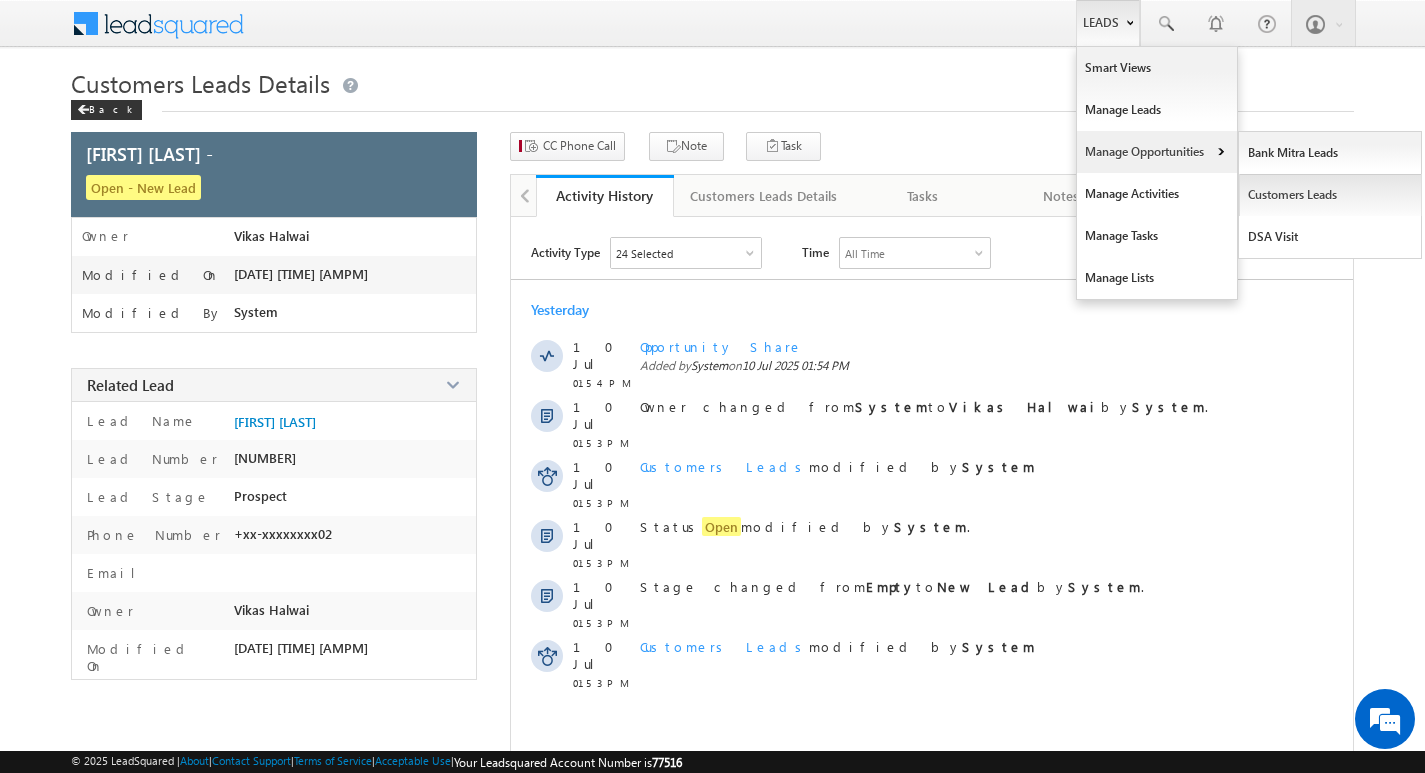 click on "Customers Leads" at bounding box center [1330, 195] 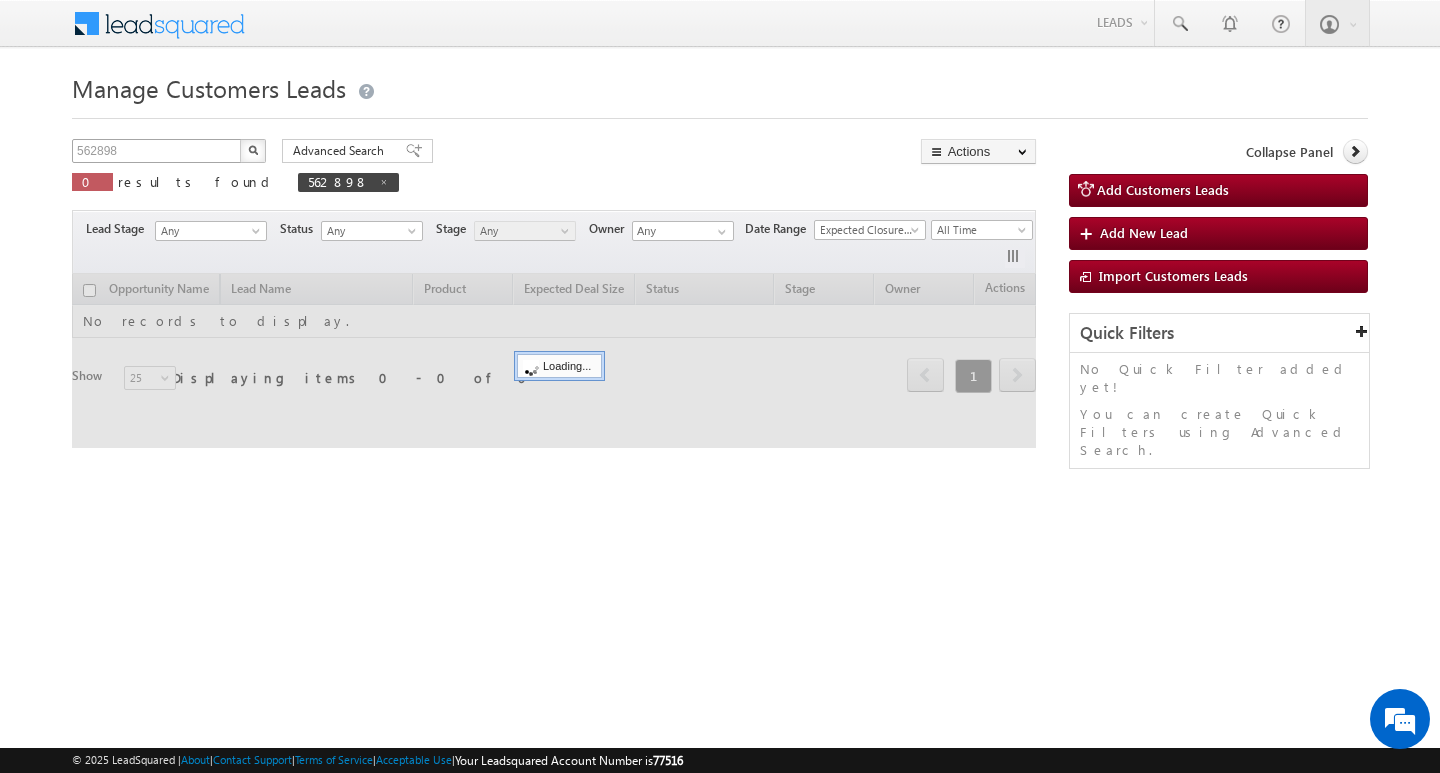 scroll, scrollTop: 0, scrollLeft: 0, axis: both 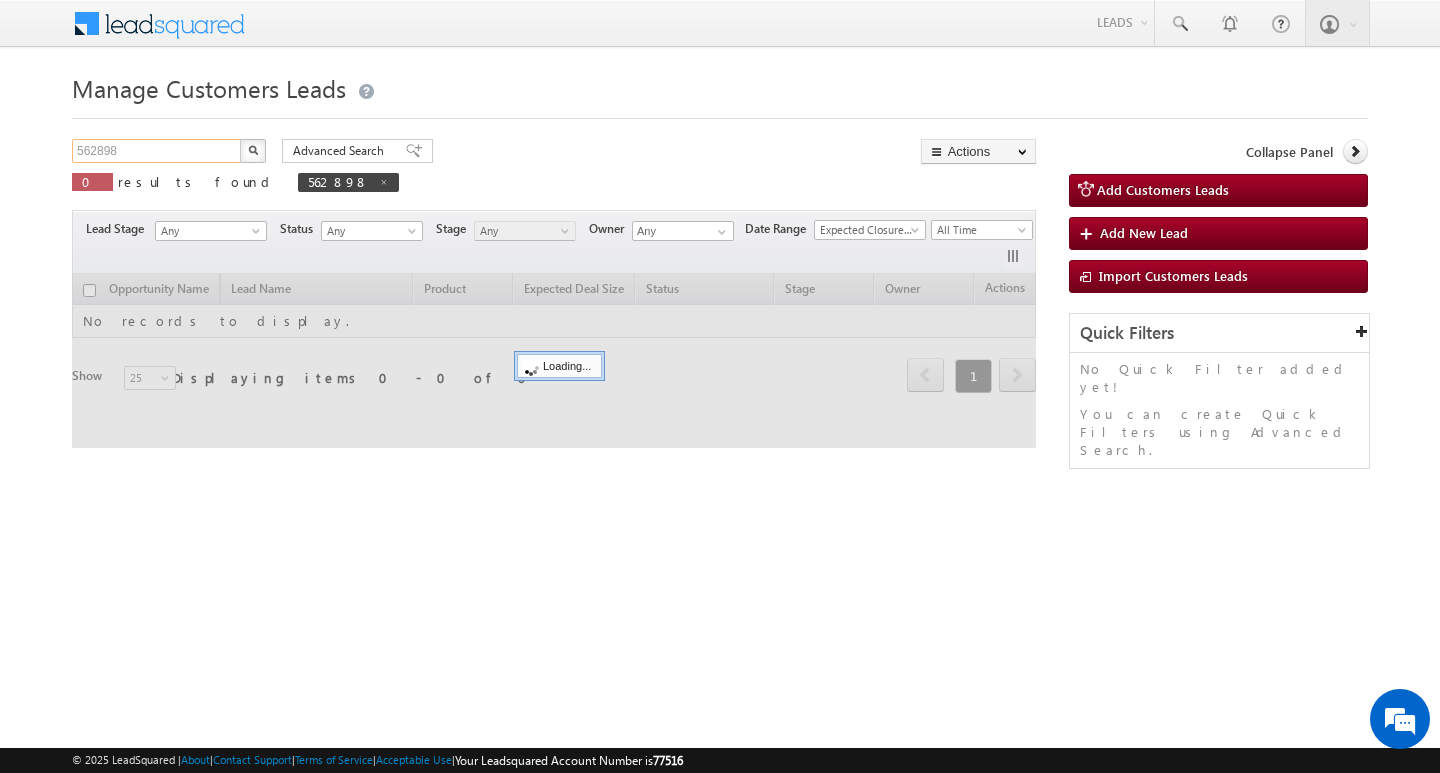 click on "562898" at bounding box center (157, 151) 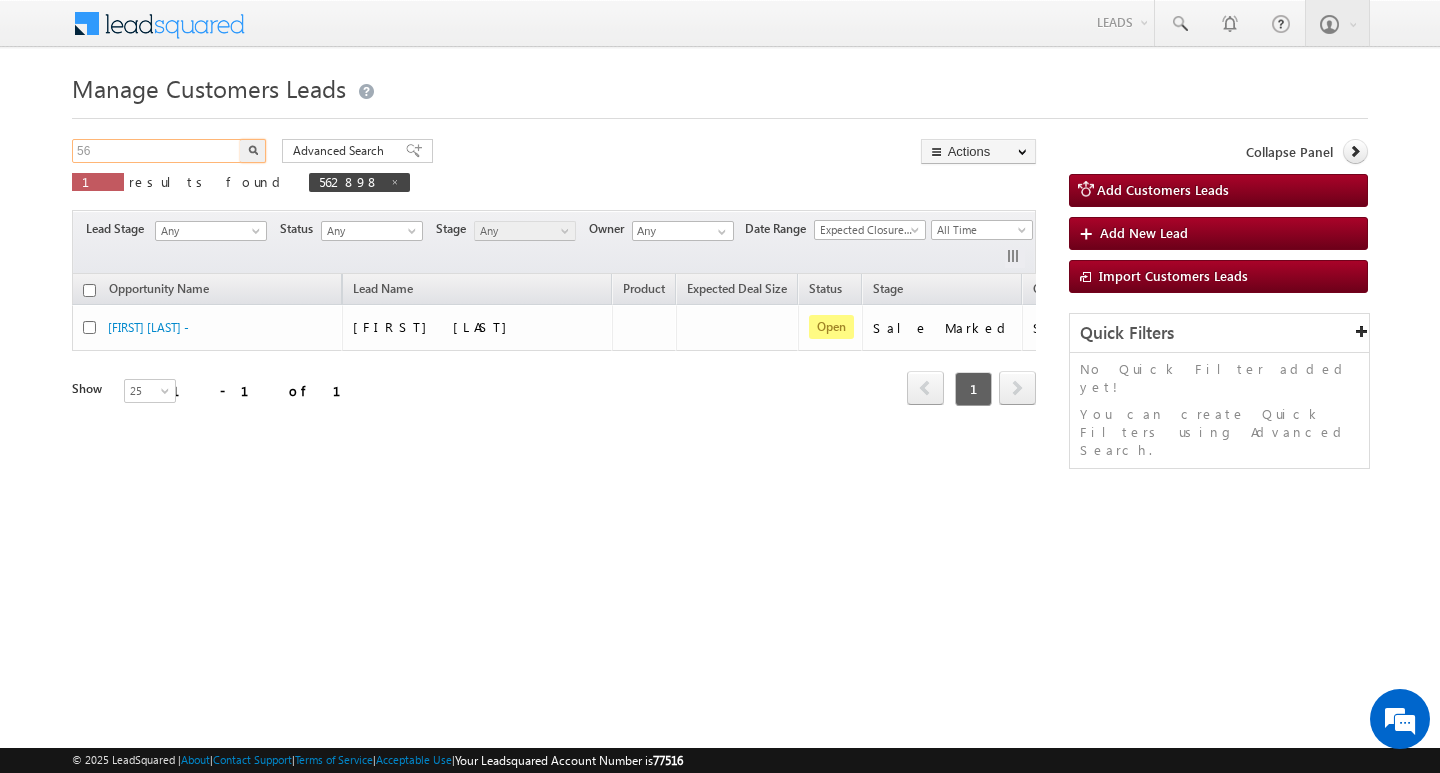 type on "5" 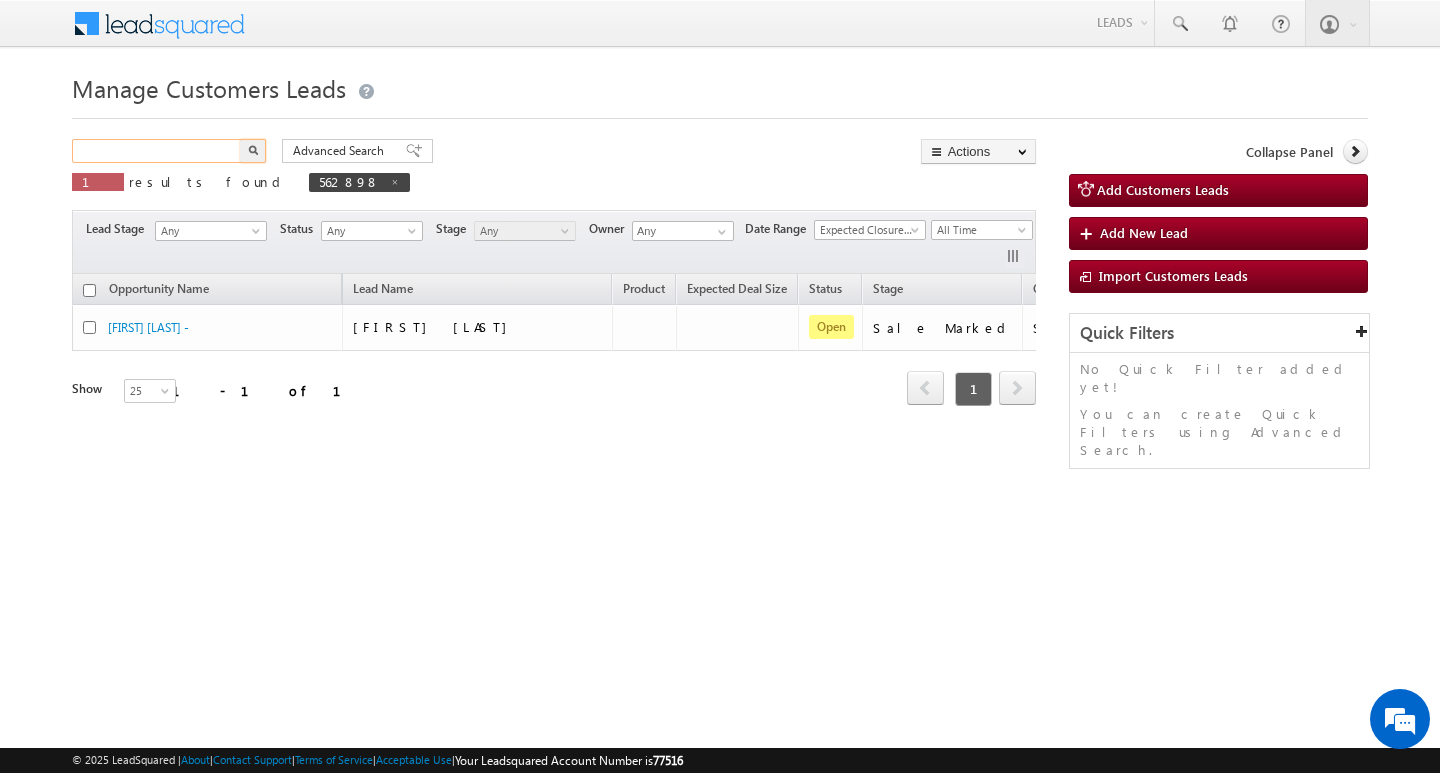 paste on "562915" 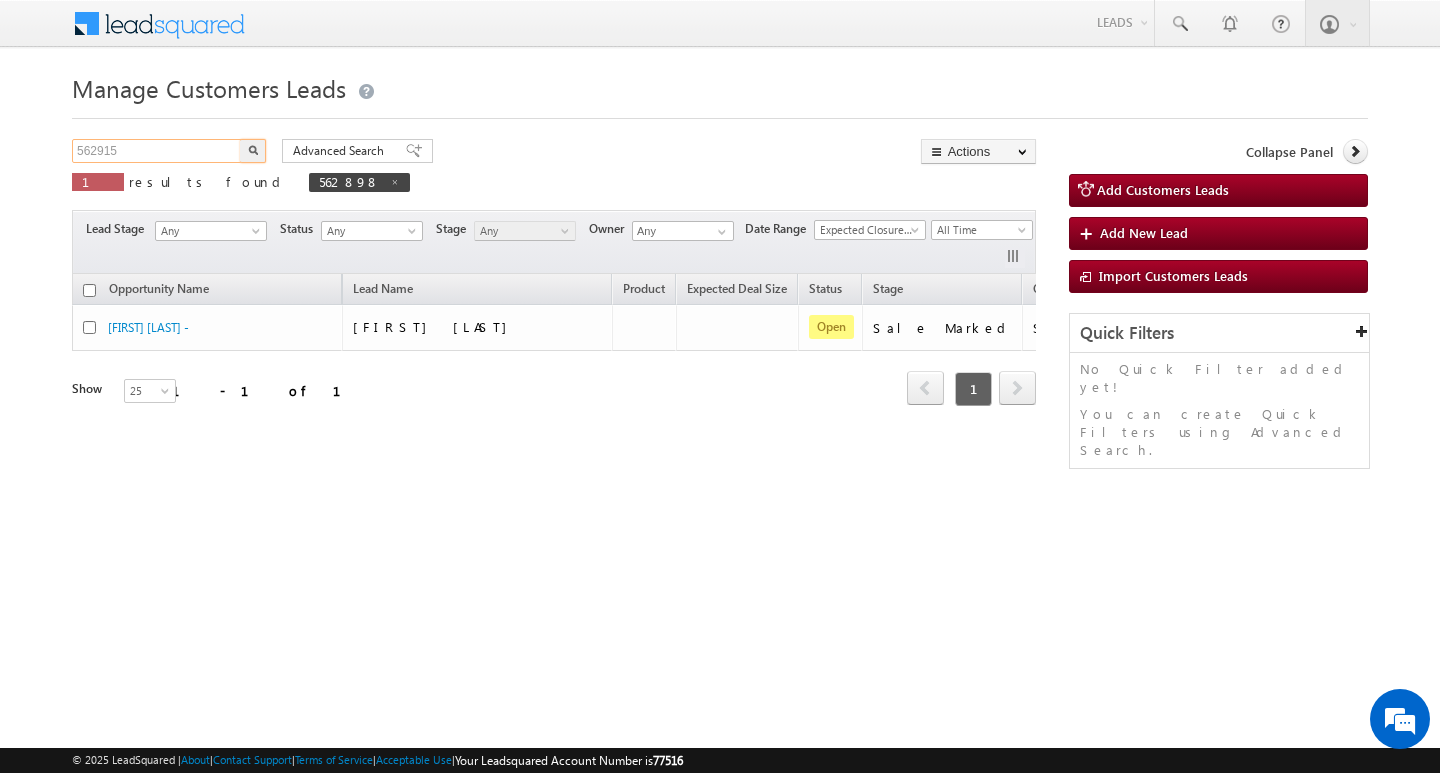 type on "562915" 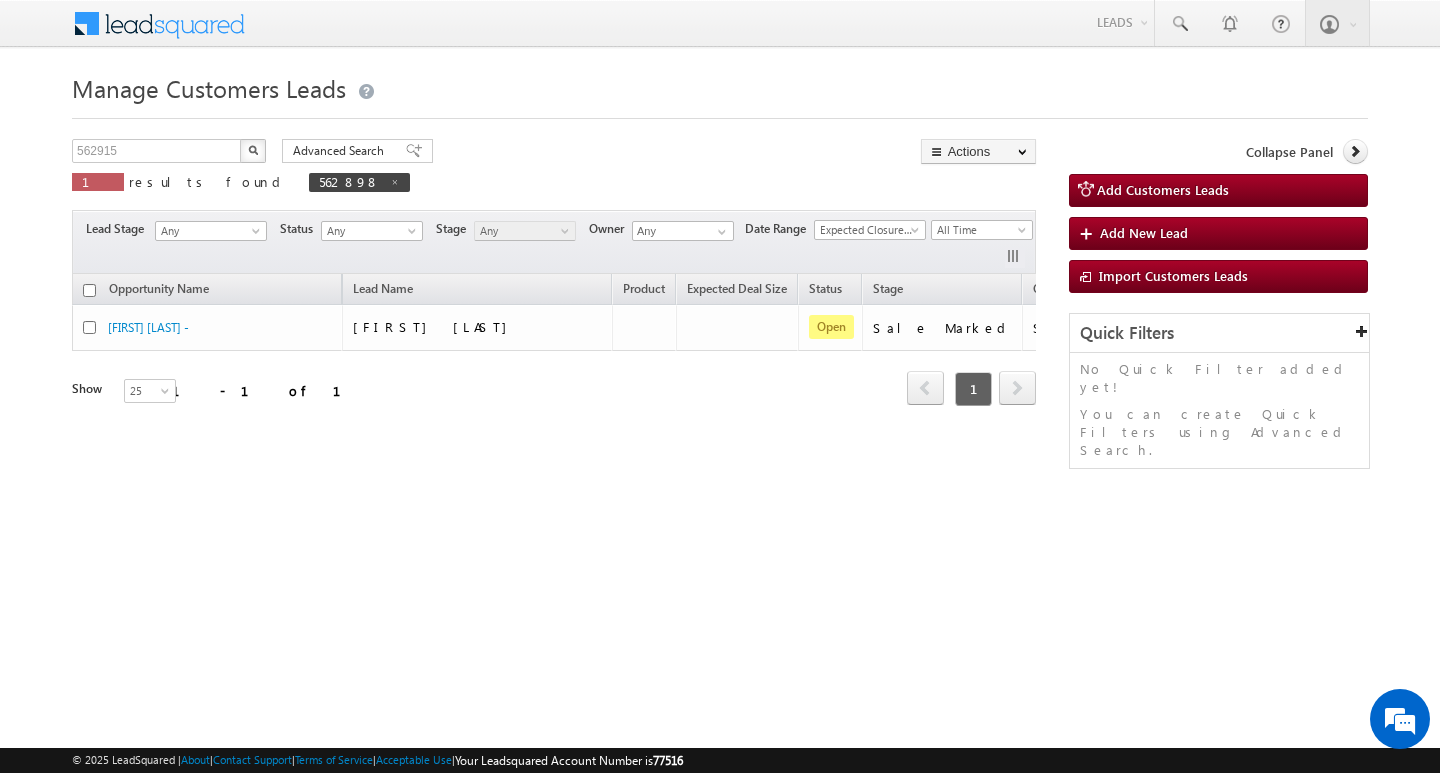 click at bounding box center [253, 150] 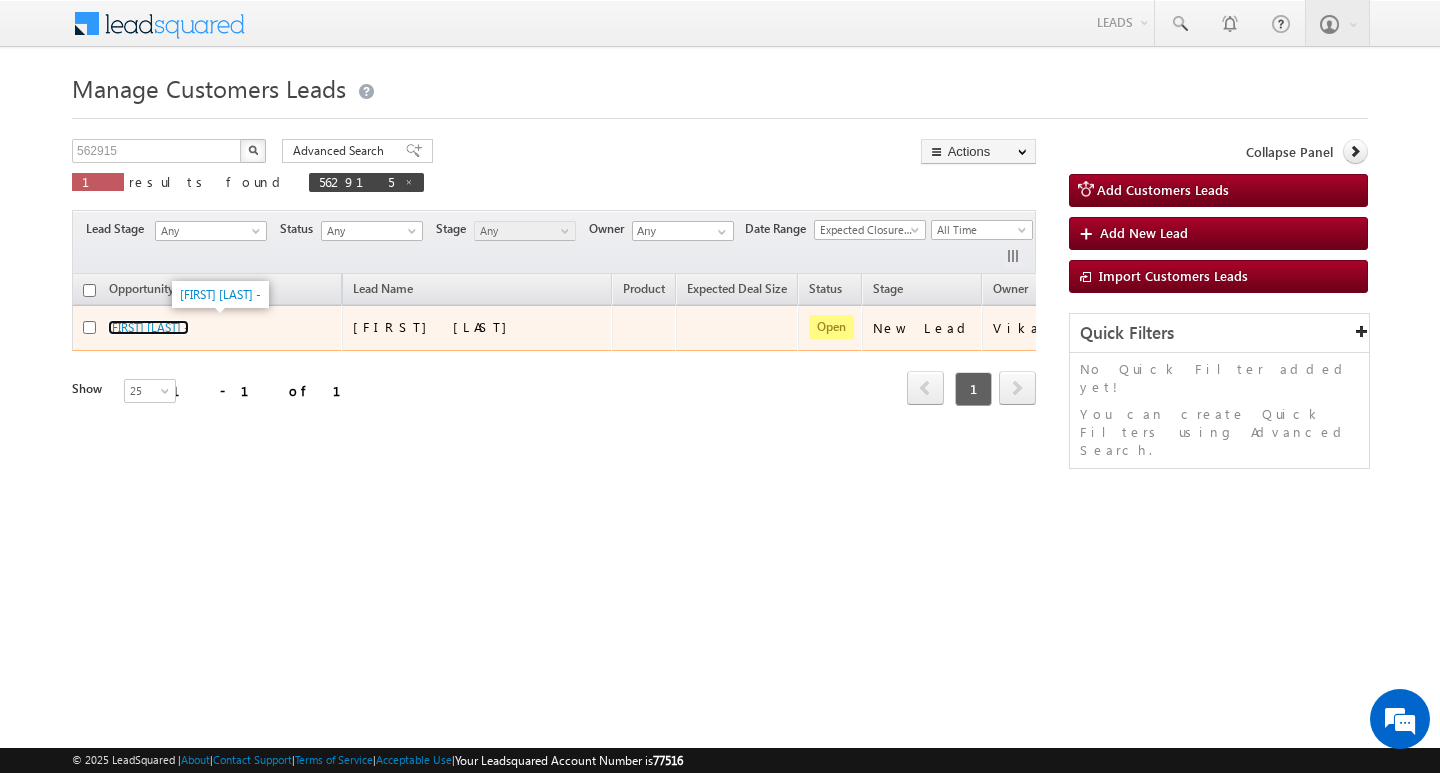 click on "[FIRST] [LAST]  -" at bounding box center (148, 327) 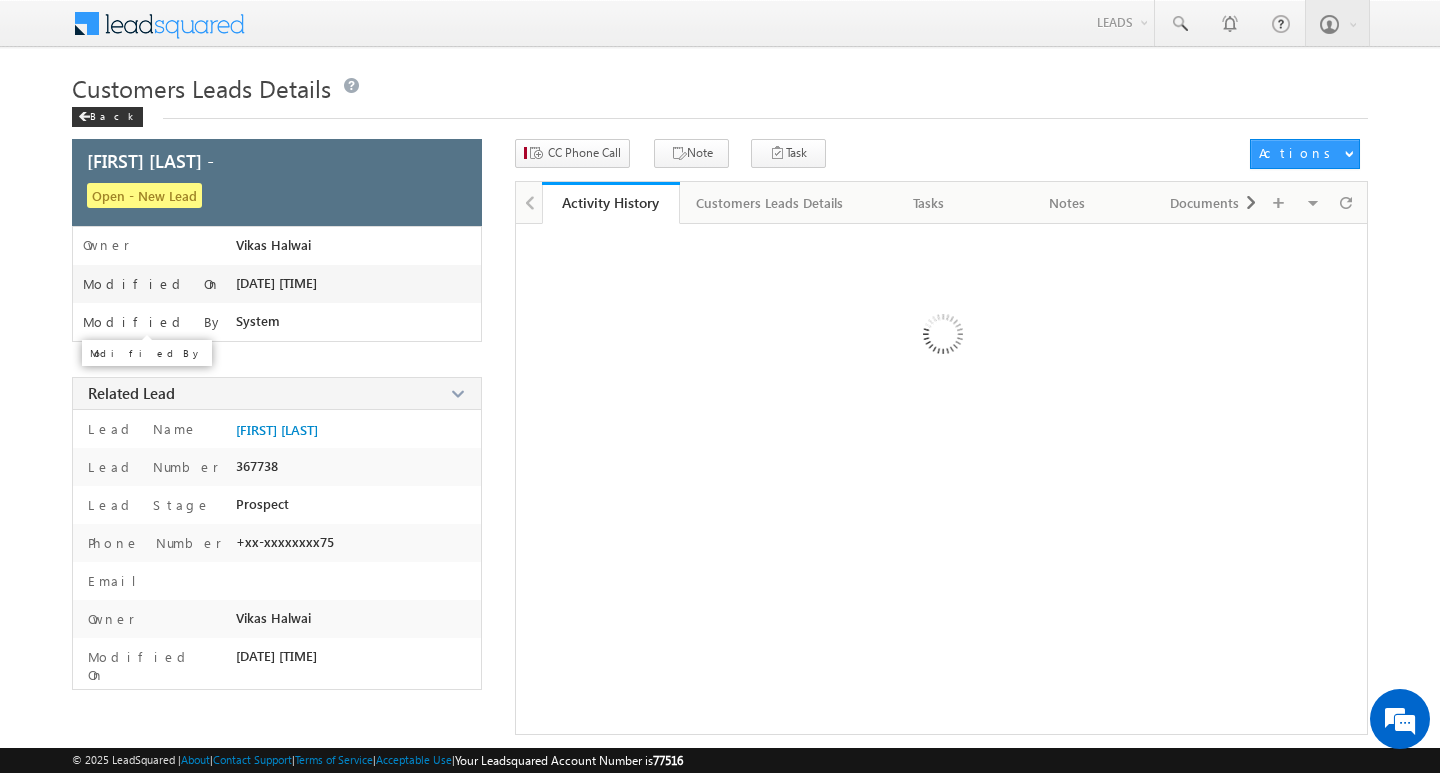 scroll, scrollTop: 0, scrollLeft: 0, axis: both 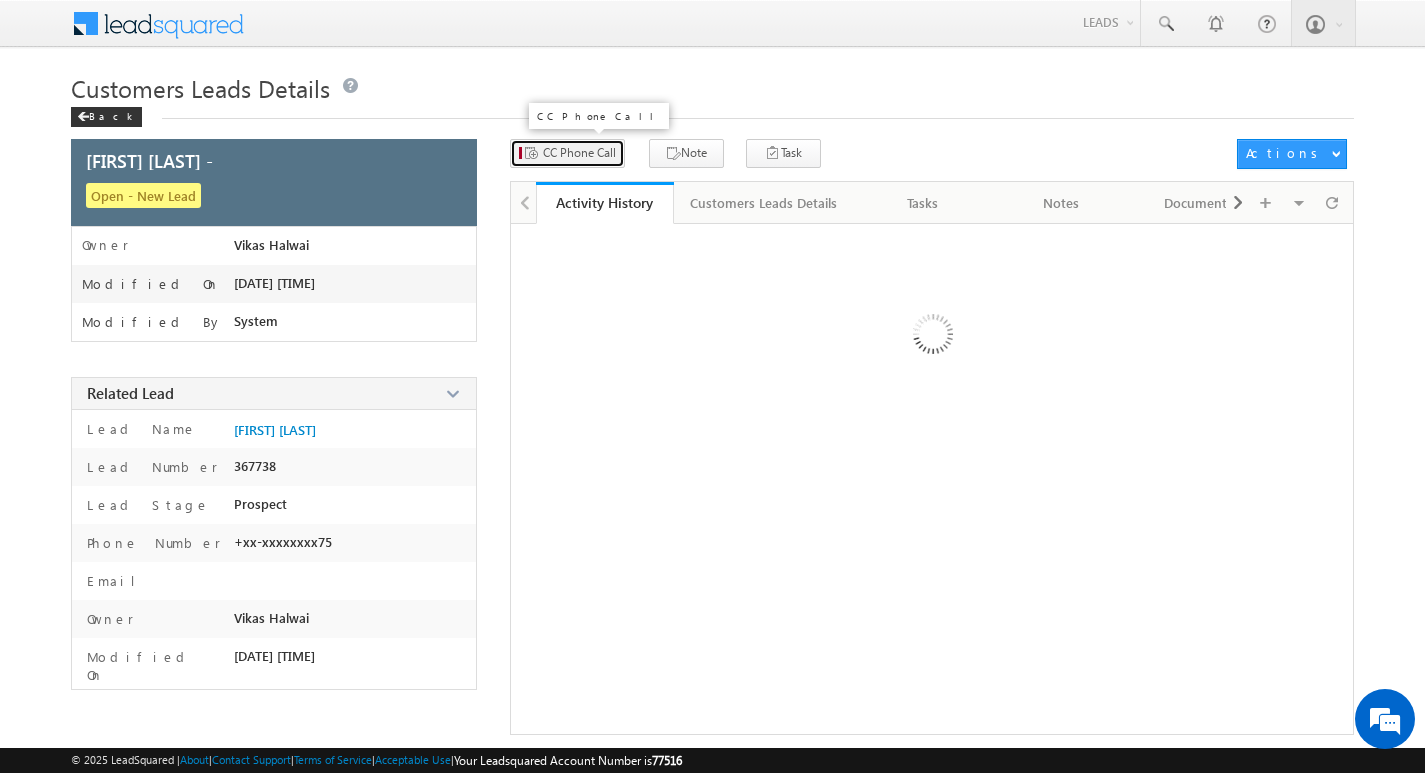 click on "CC Phone Call" at bounding box center [579, 153] 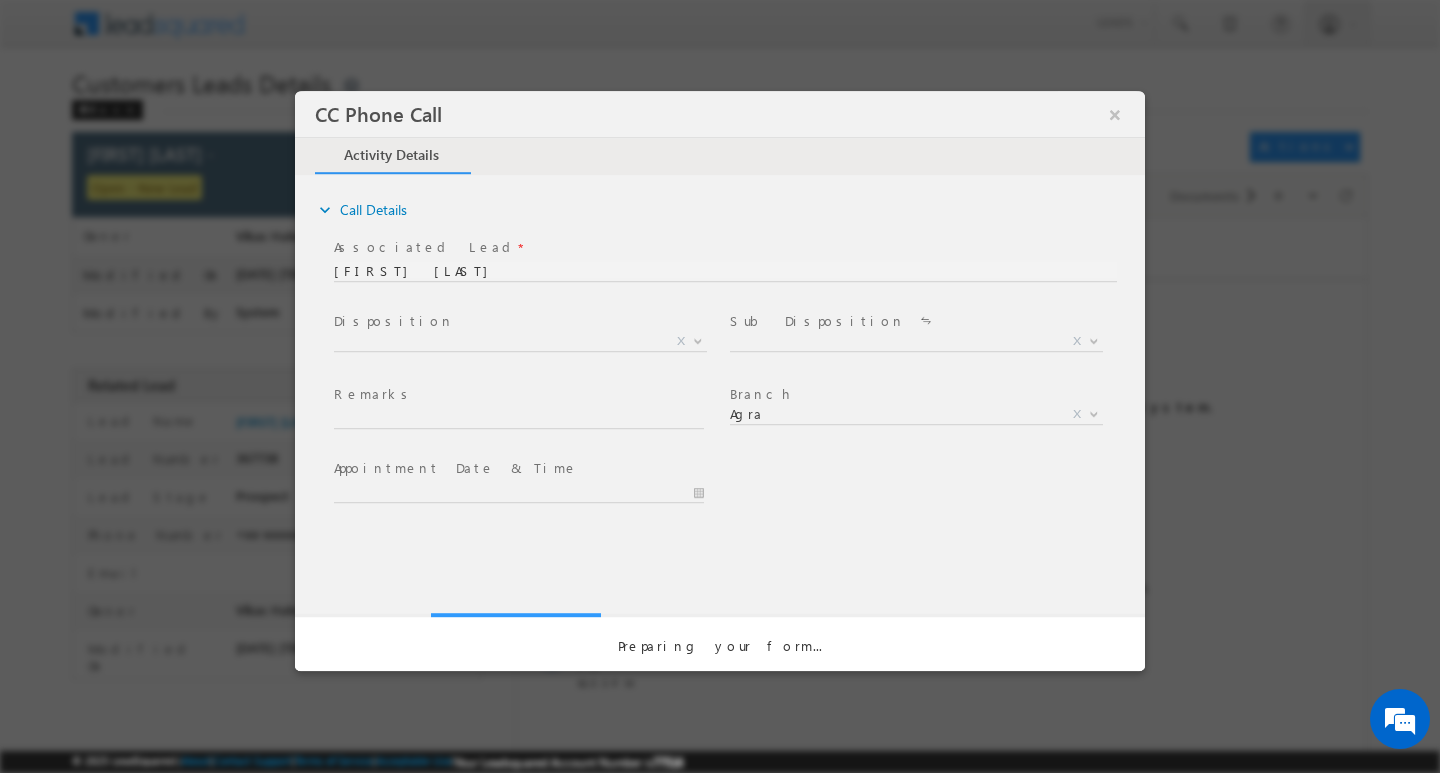 scroll, scrollTop: 0, scrollLeft: 0, axis: both 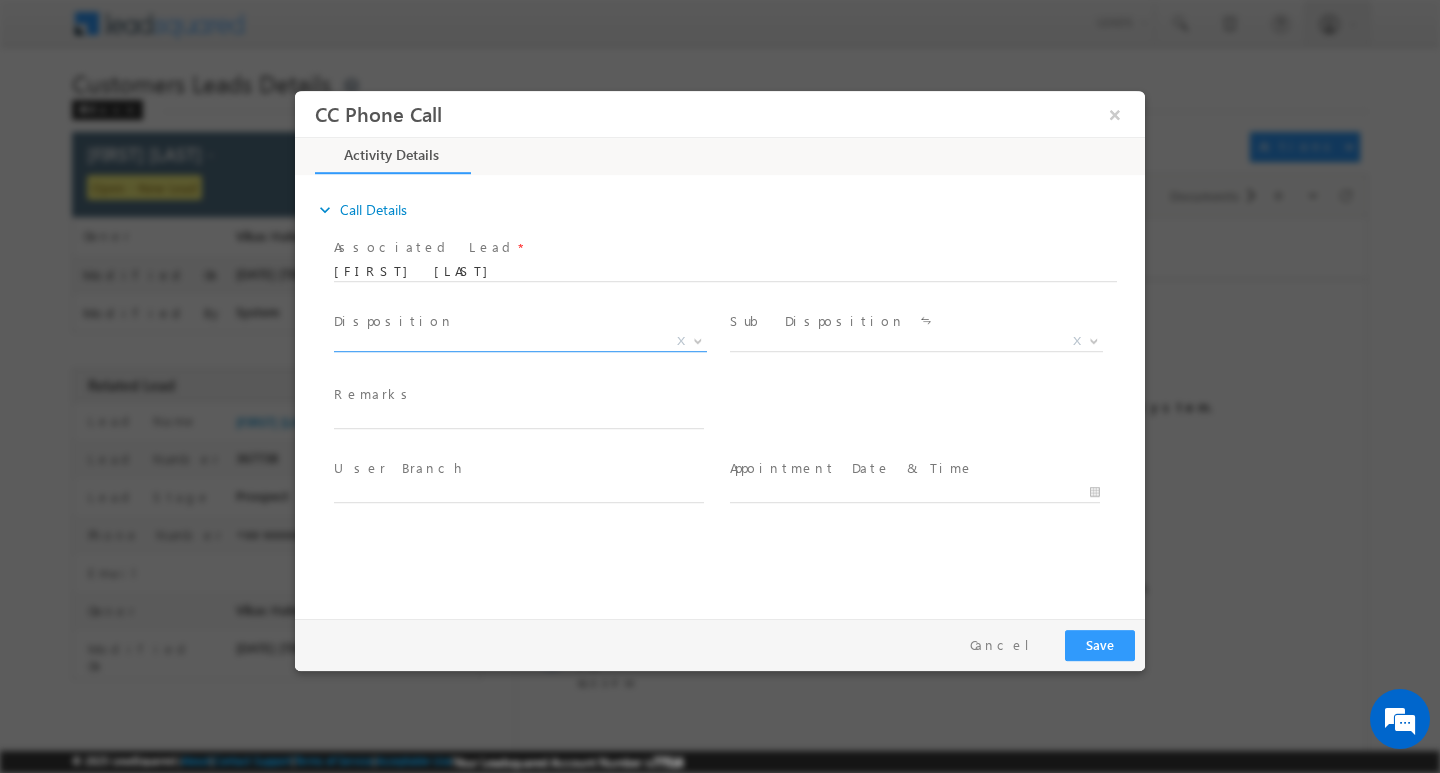 click at bounding box center [696, 340] 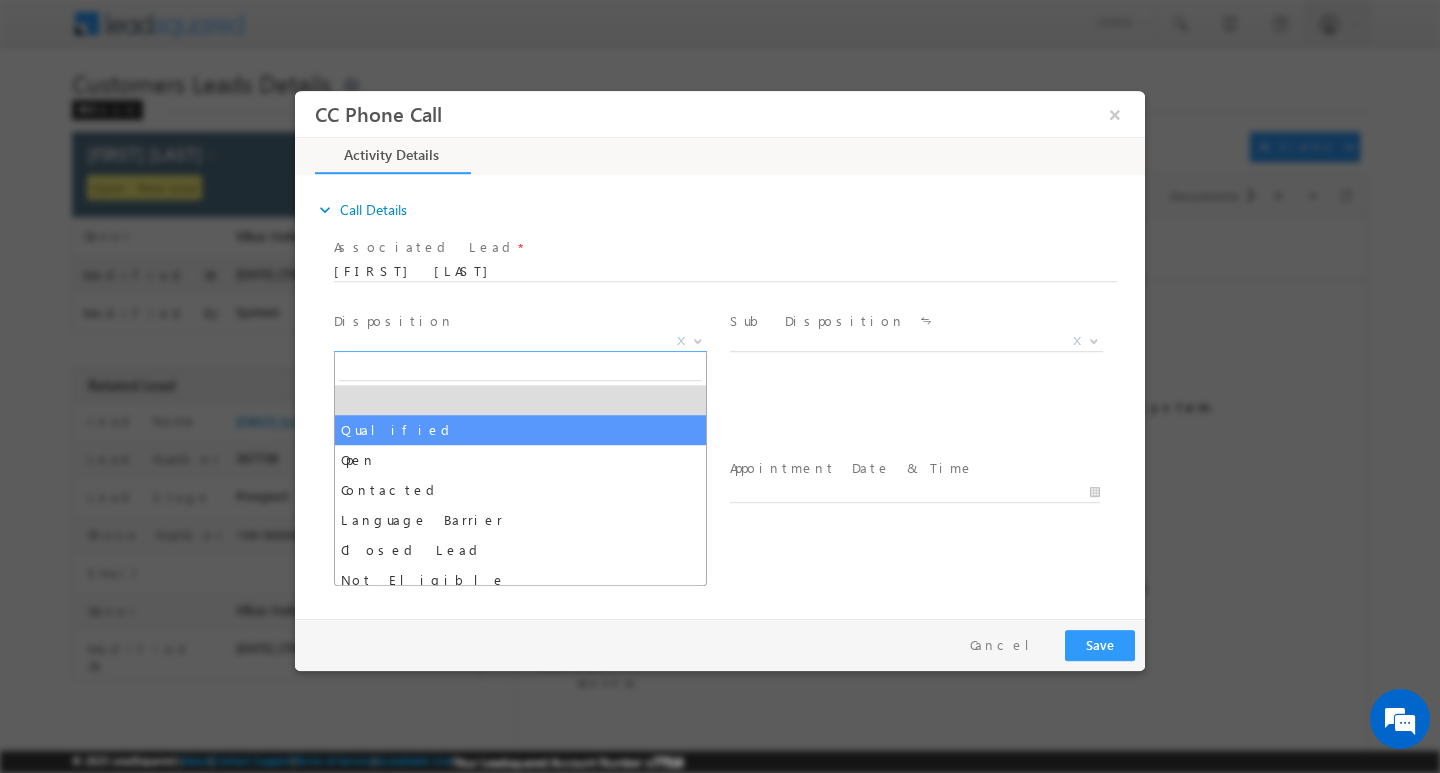 select on "Qualified" 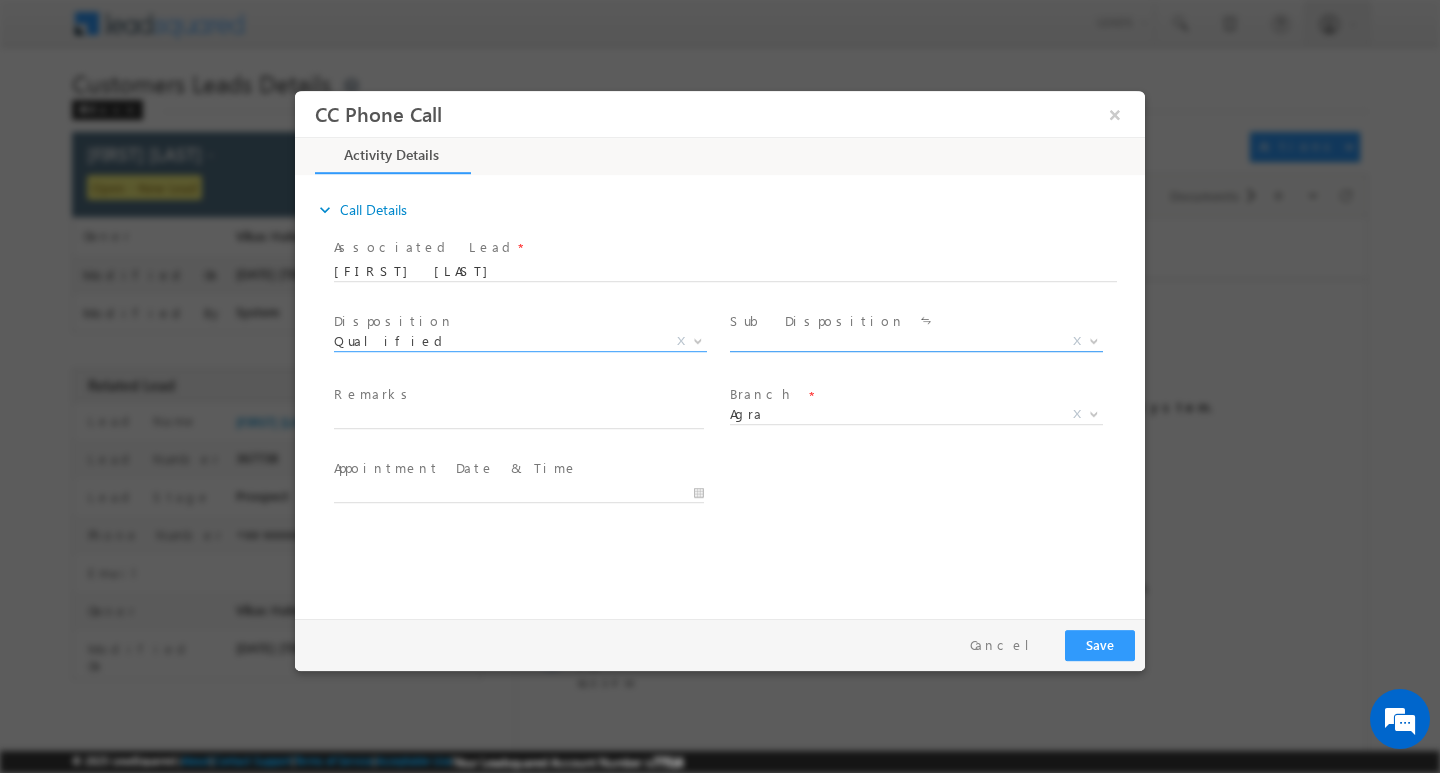 click at bounding box center [1094, 339] 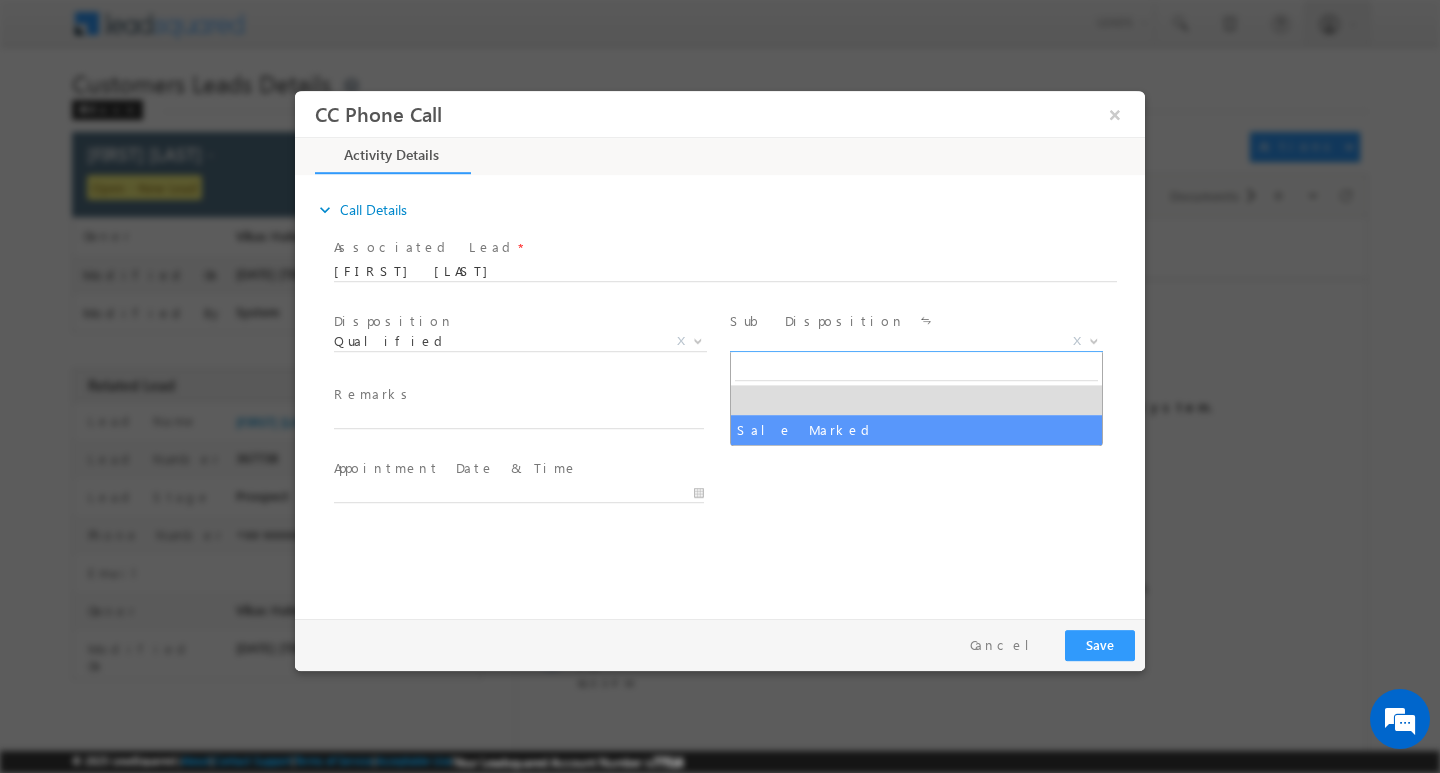 select on "Sale Marked" 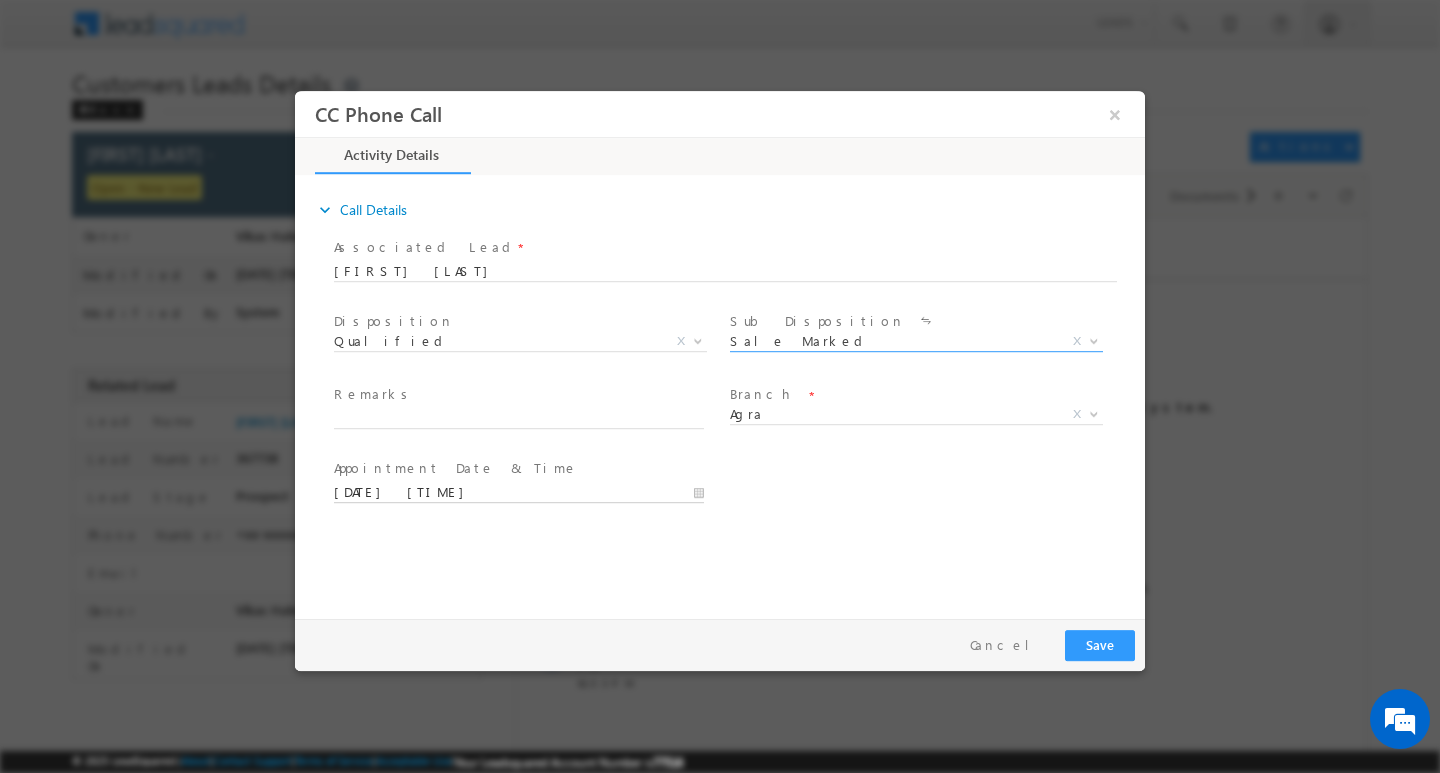 click on "07/11/2025 4:35 PM" at bounding box center (519, 492) 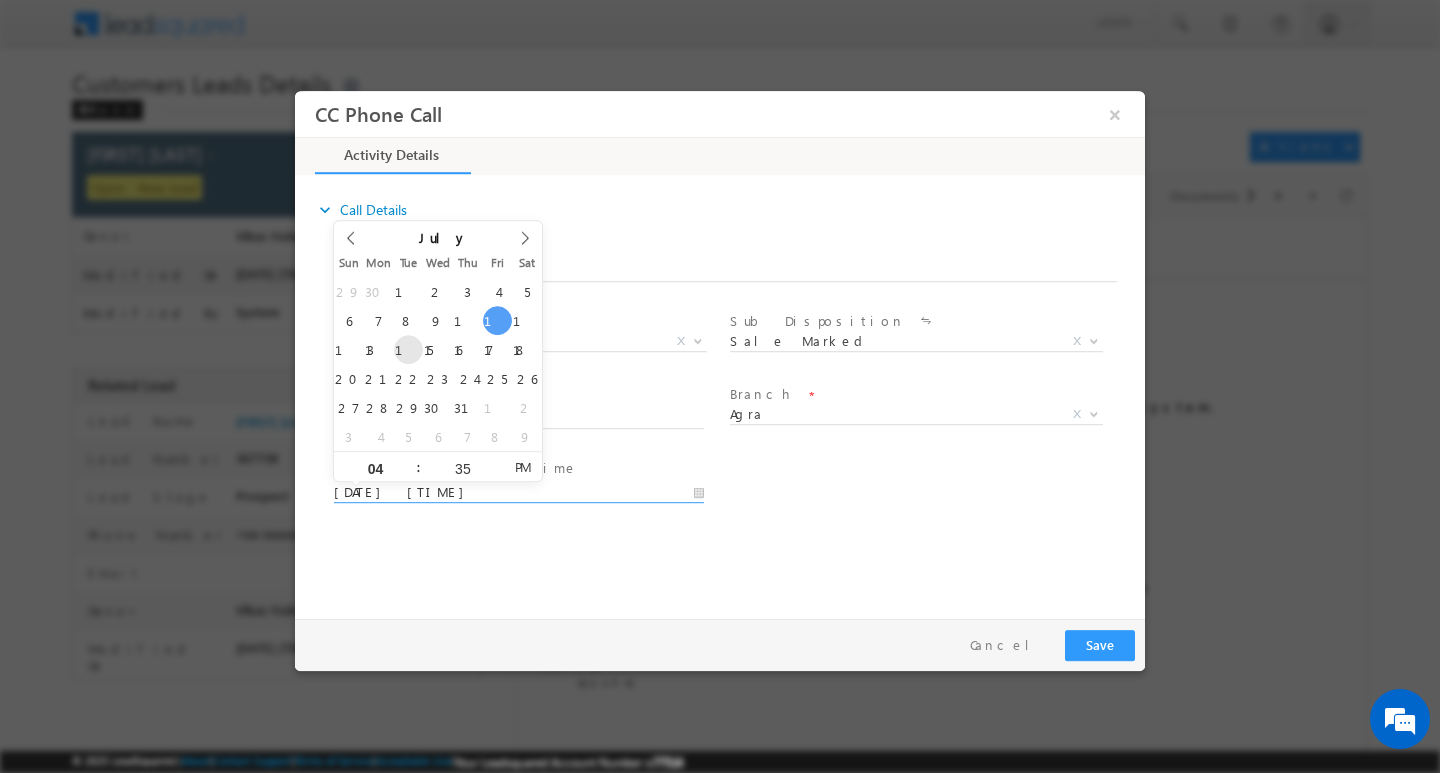 scroll, scrollTop: 0, scrollLeft: 0, axis: both 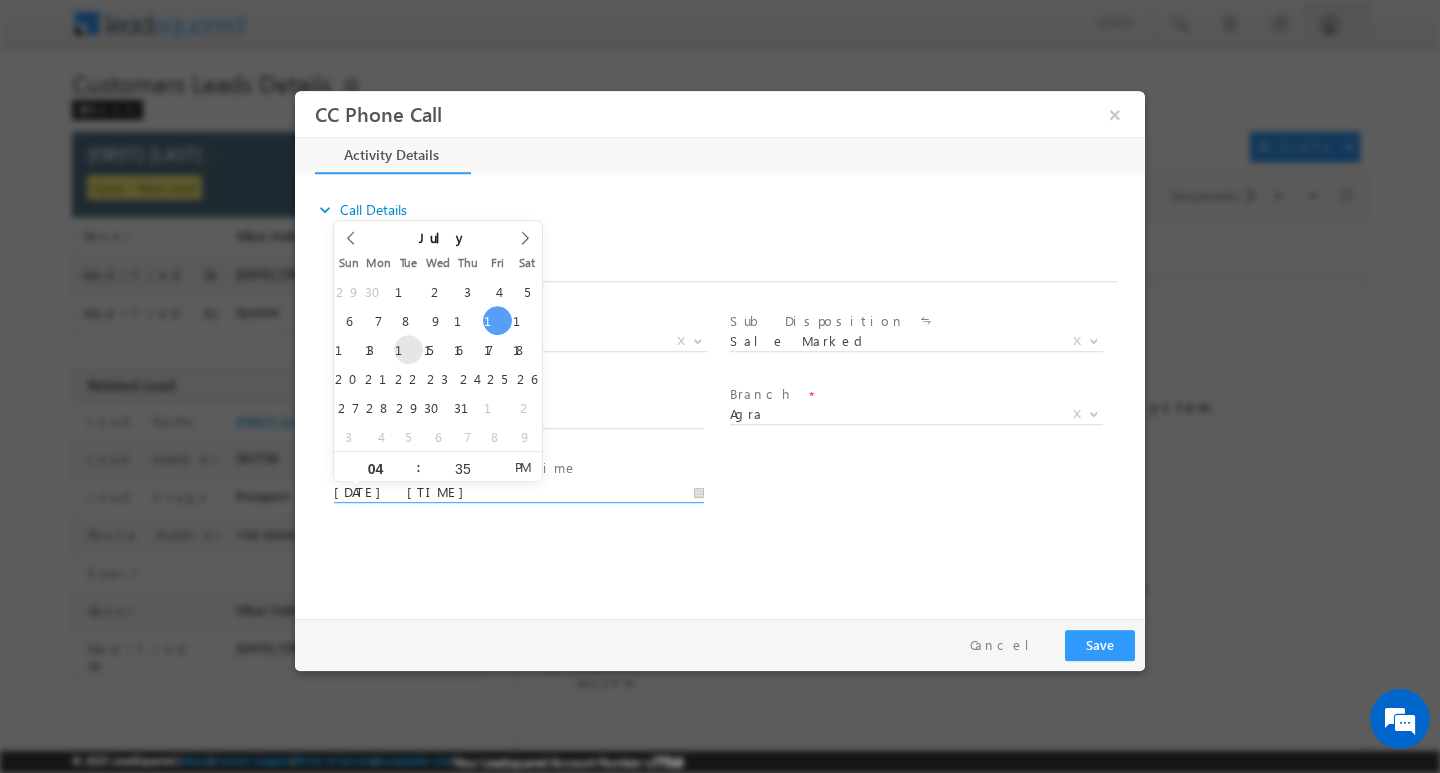 type on "07/15/2025 4:35 PM" 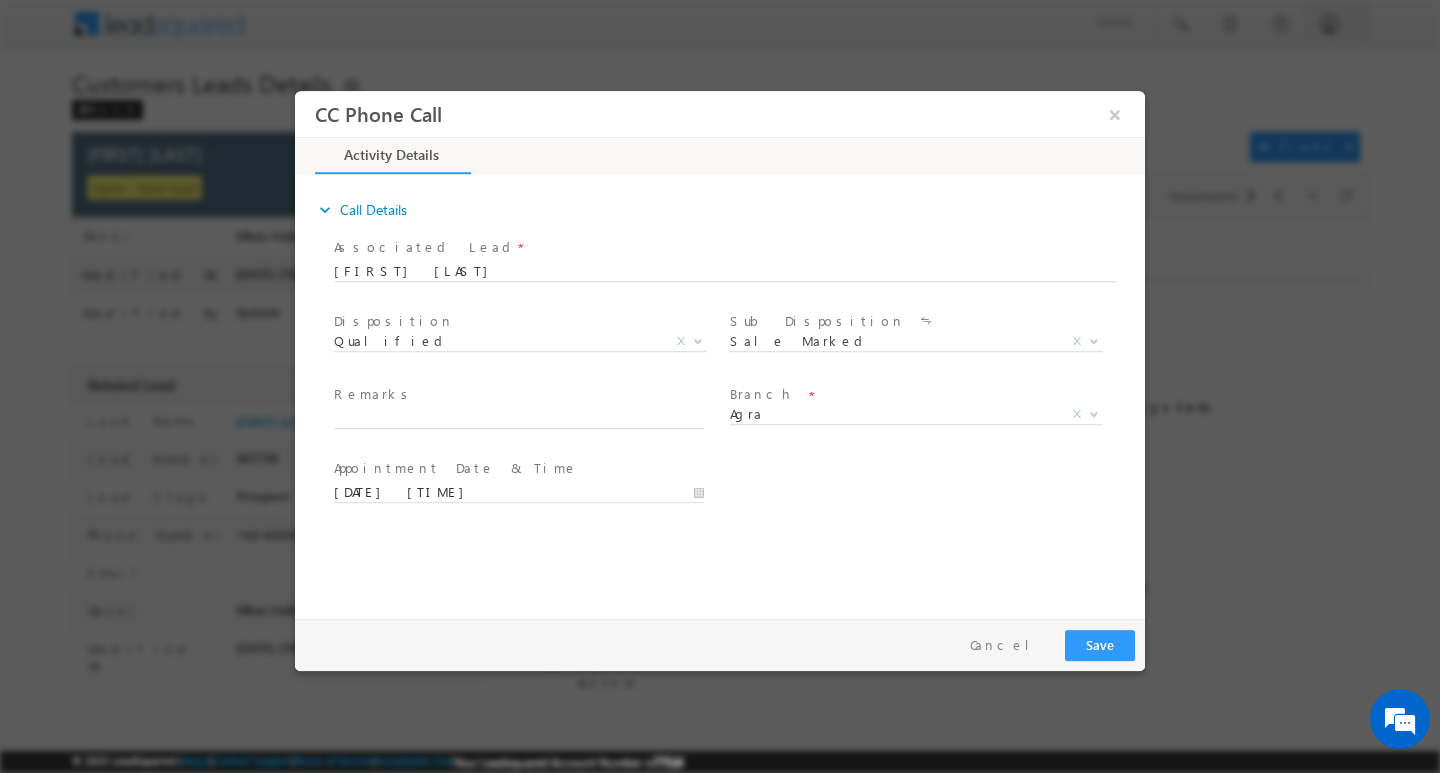 click on "expand_more Call Details
Associated Lead * Jay Singh Jay Singh Yes   No" at bounding box center [725, 393] 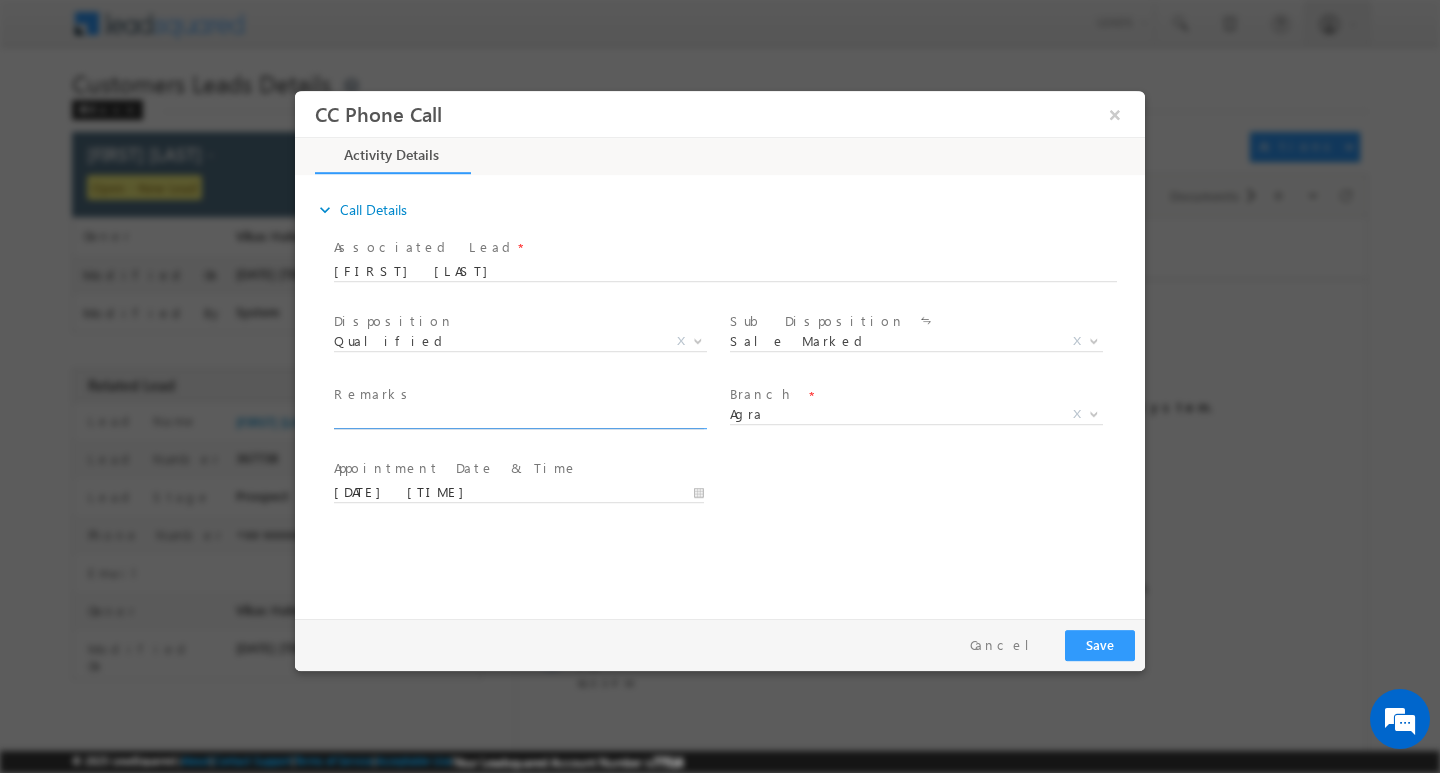 click at bounding box center [519, 418] 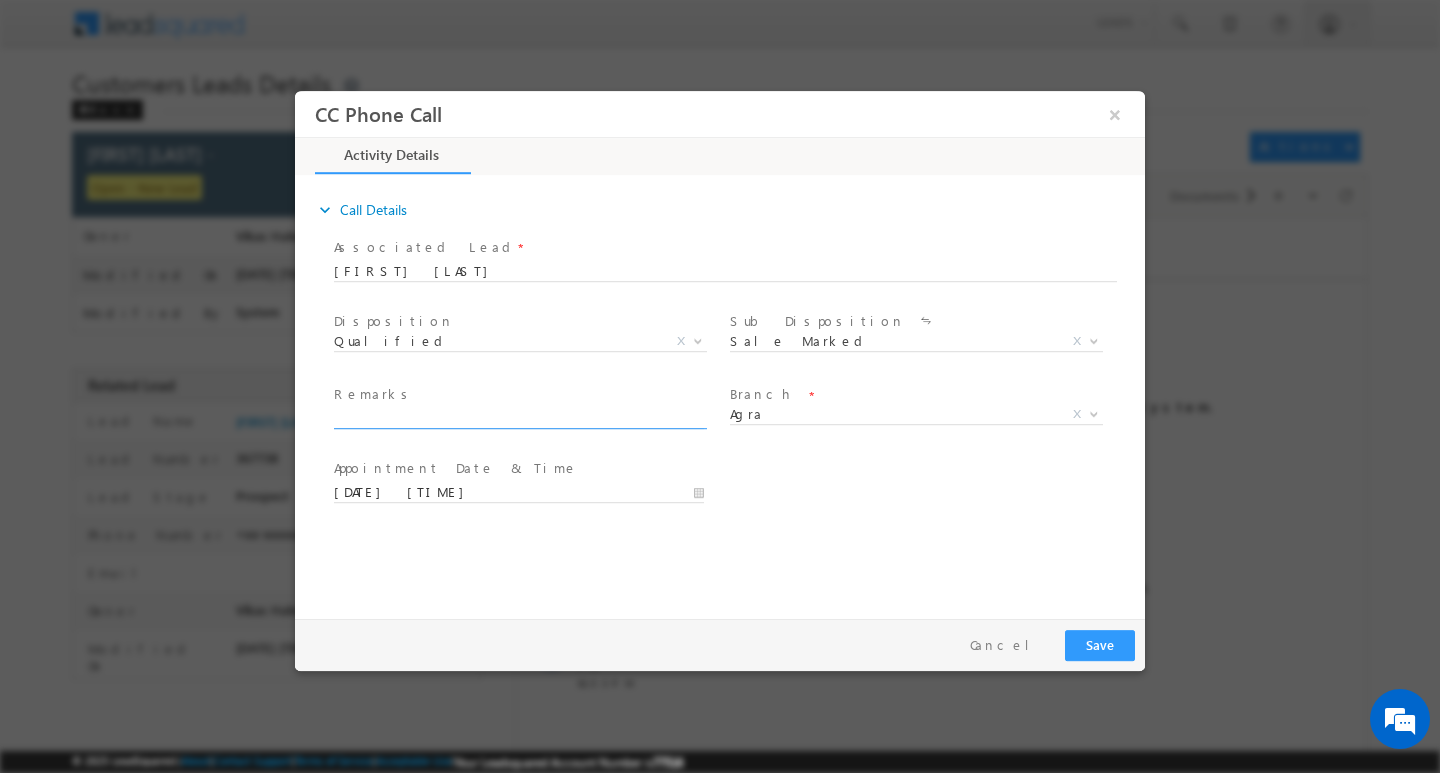 click on "Remarks
*" at bounding box center [518, 395] 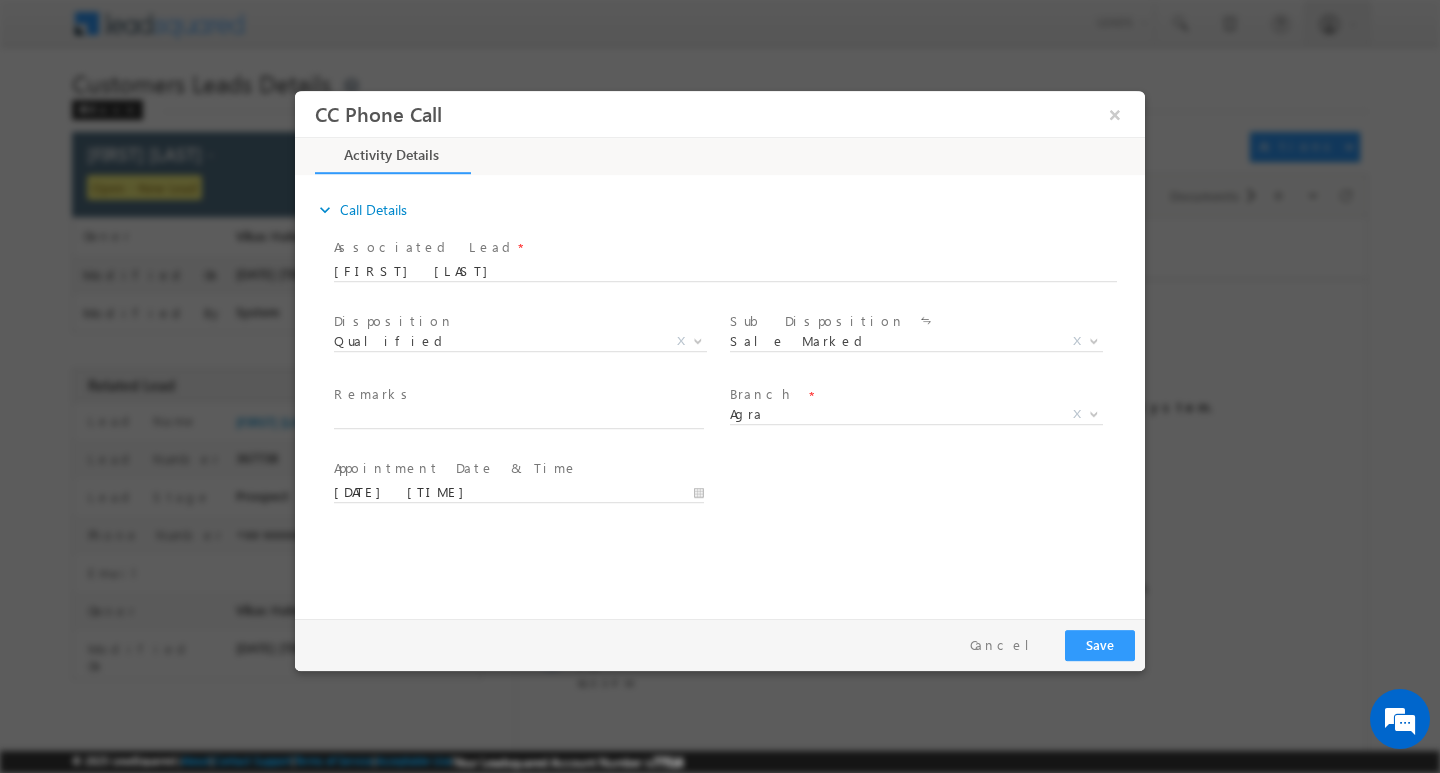 click on "Remarks
*" at bounding box center (528, 407) 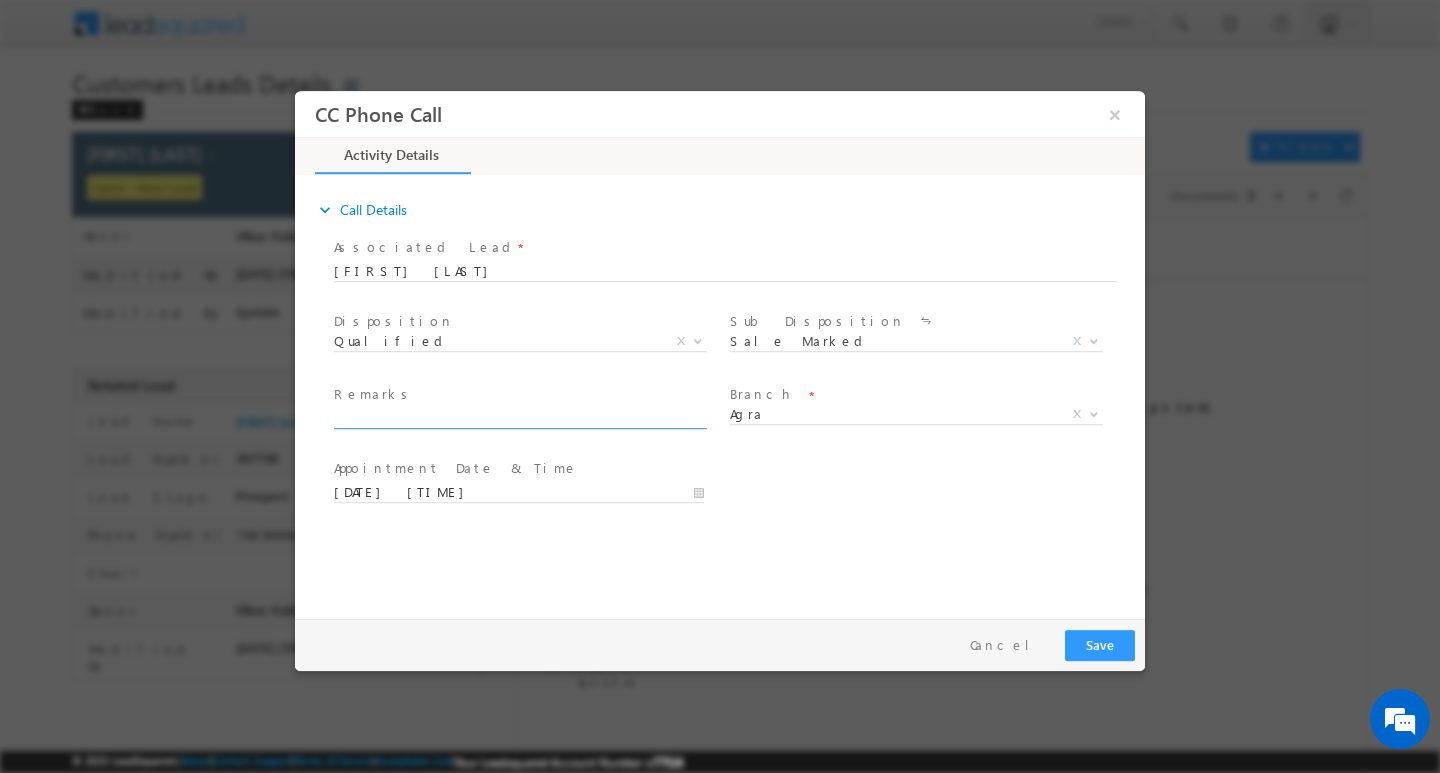 click at bounding box center (519, 418) 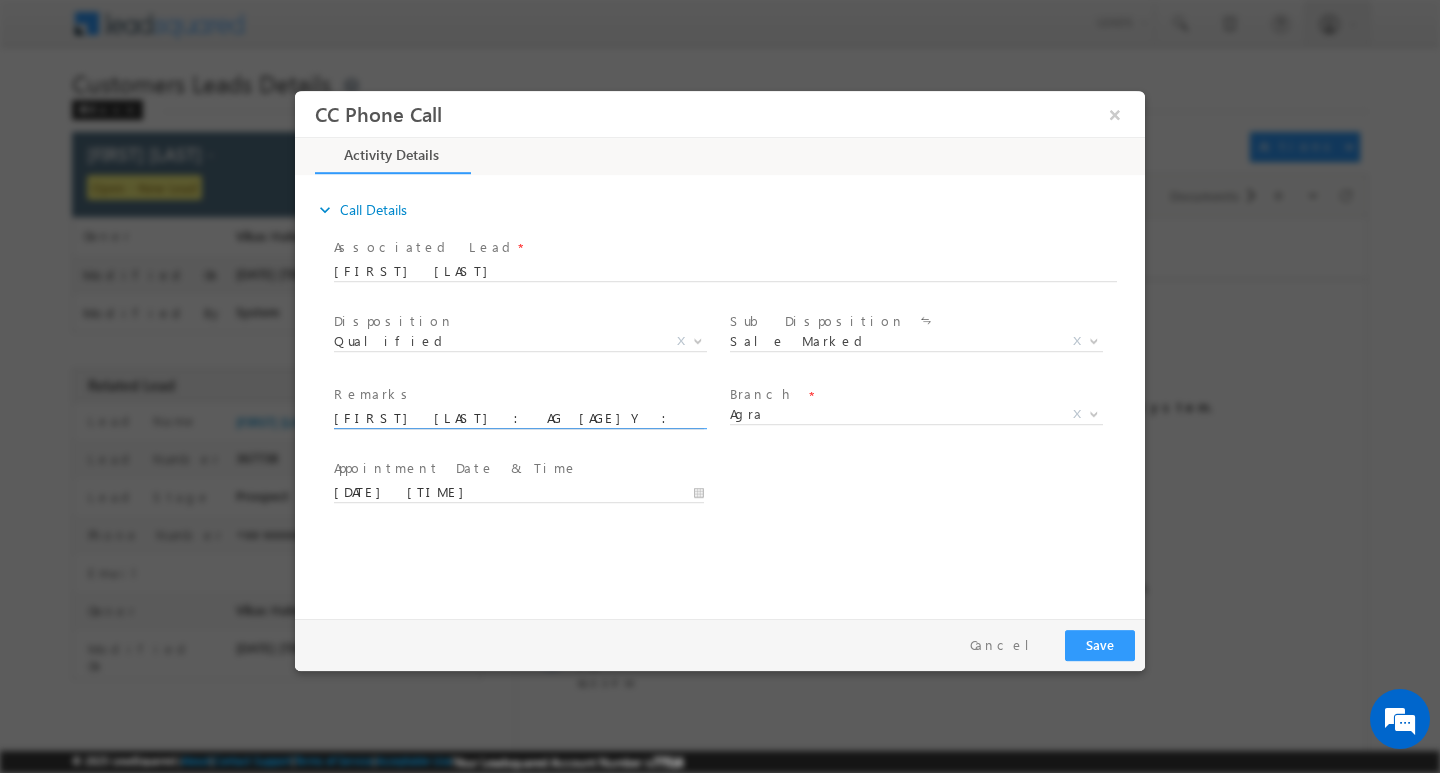 scroll, scrollTop: 0, scrollLeft: 968, axis: horizontal 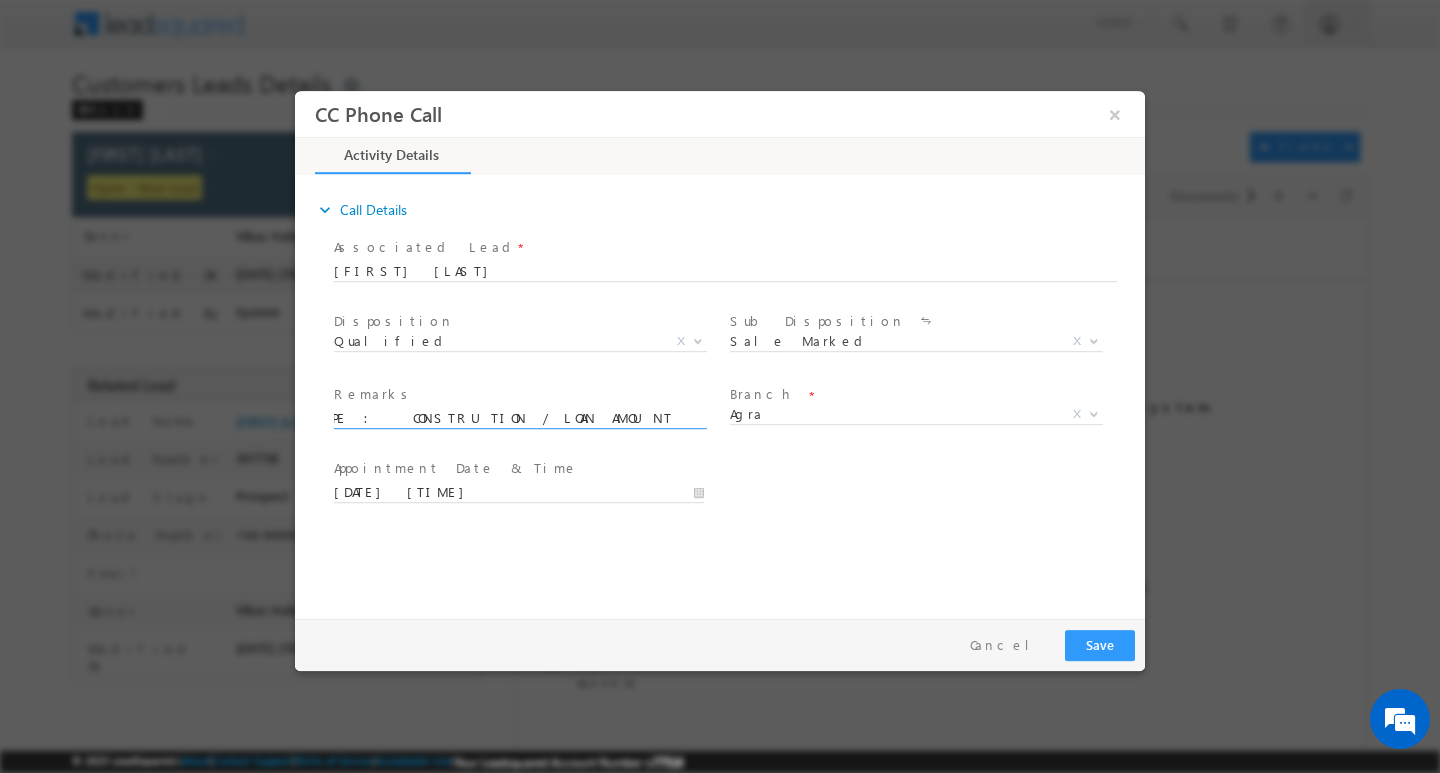 type on "CUSTOMER NAAME : JAY SINGH : AG 30Y : MOTHE INCOME  30K / WORK EXP 10Y / LOAN TYPE :  CONSTRUTION / LOAN AMOUNT  10L : / SELF EMPLOYED / B / PROPERTY TYPE GP / ADD  BASERI KAZI  NEAREST SHIVA MANDIR" 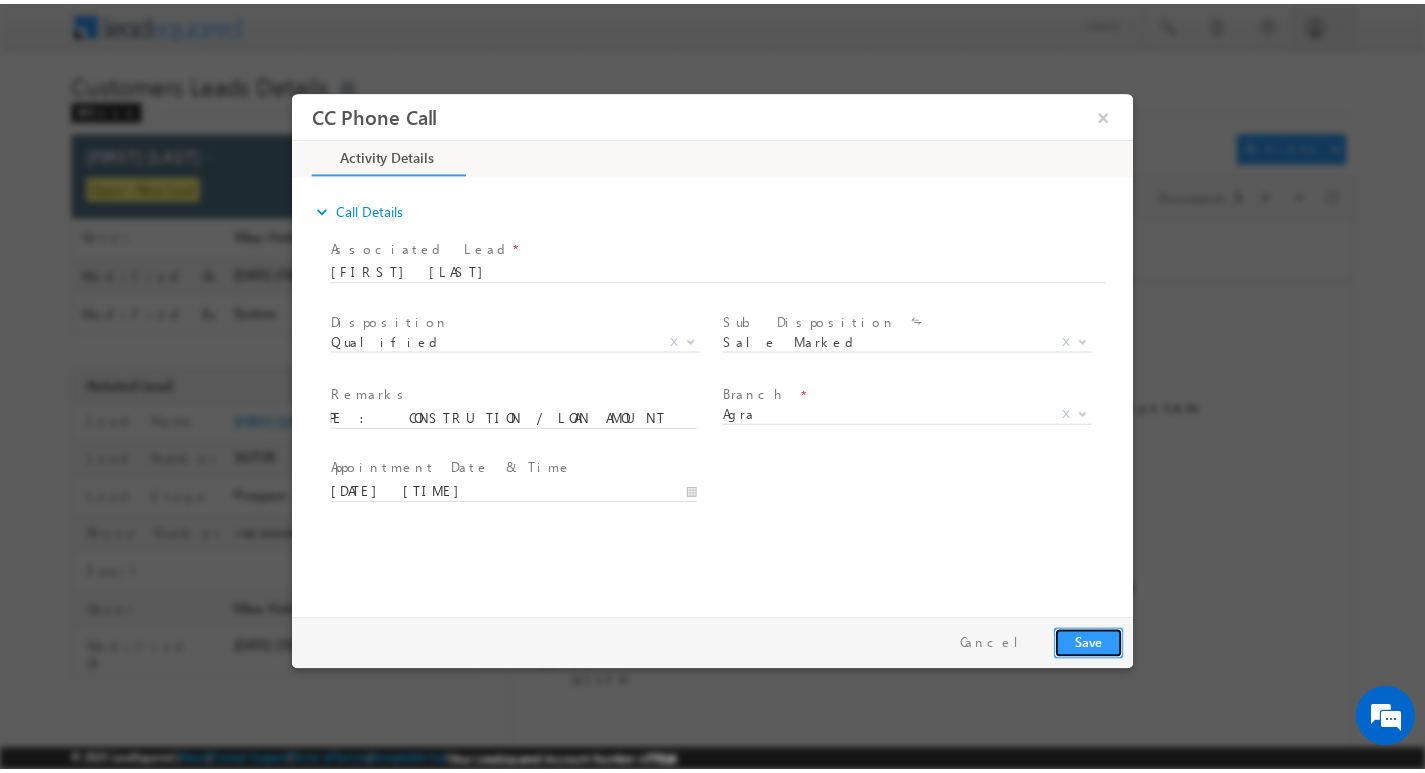 scroll, scrollTop: 0, scrollLeft: 0, axis: both 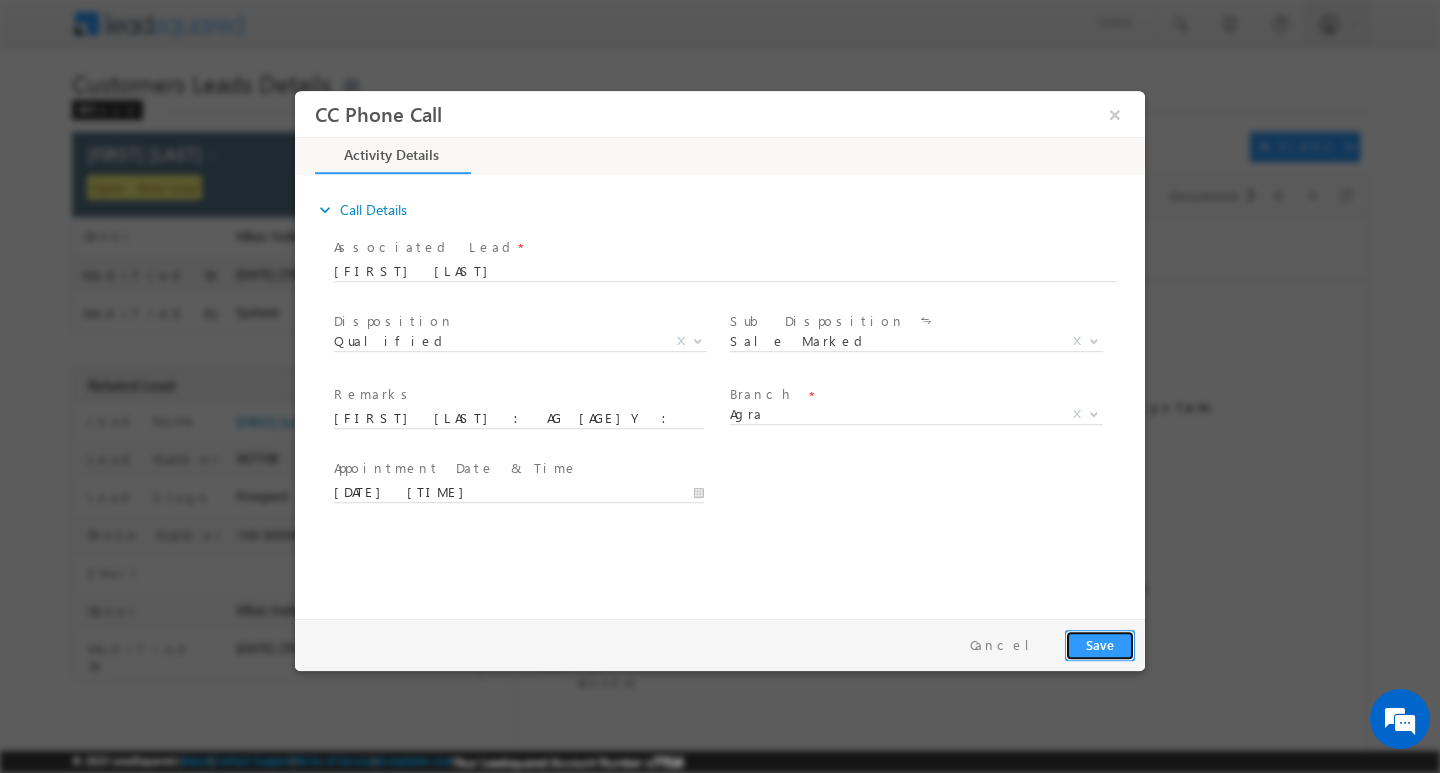 click on "Save" at bounding box center (1100, 644) 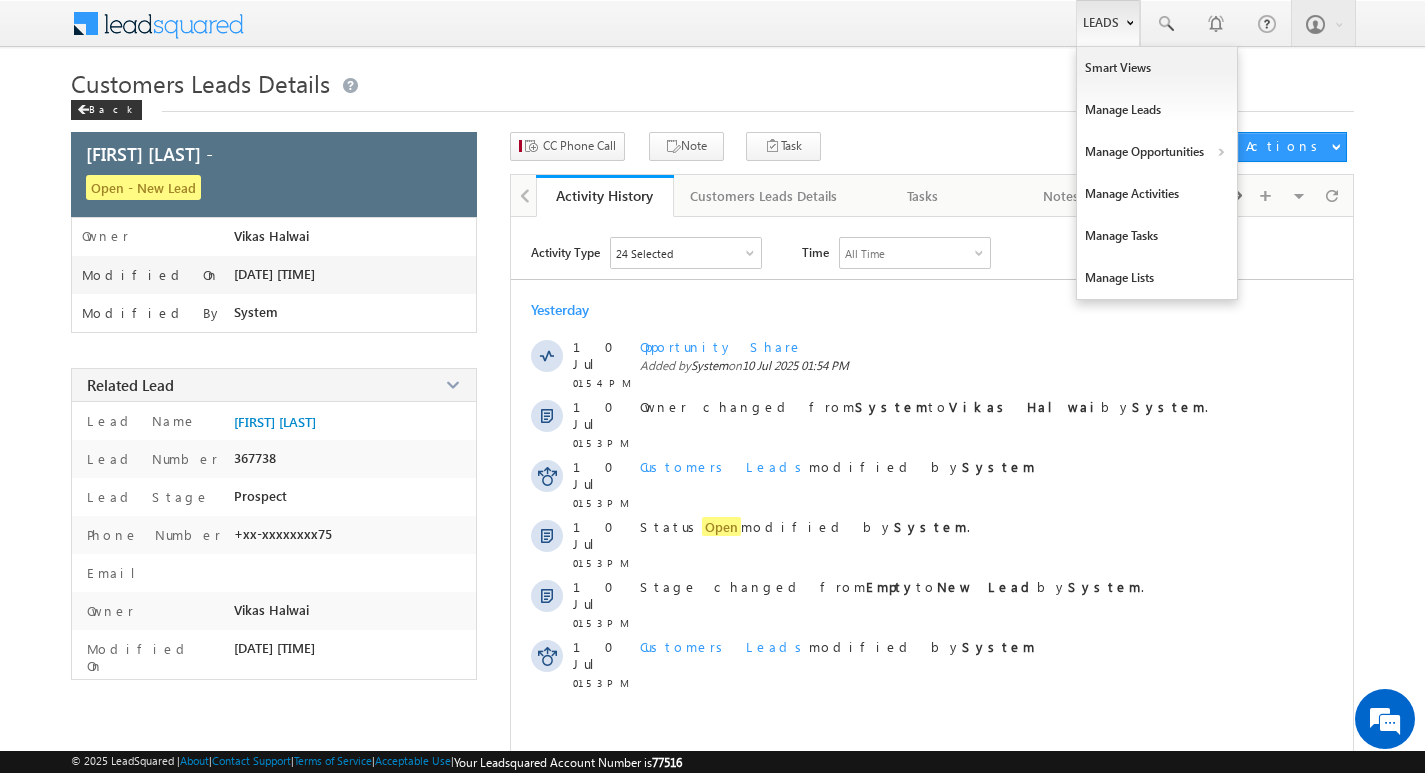 click on "Leads" at bounding box center (1108, 23) 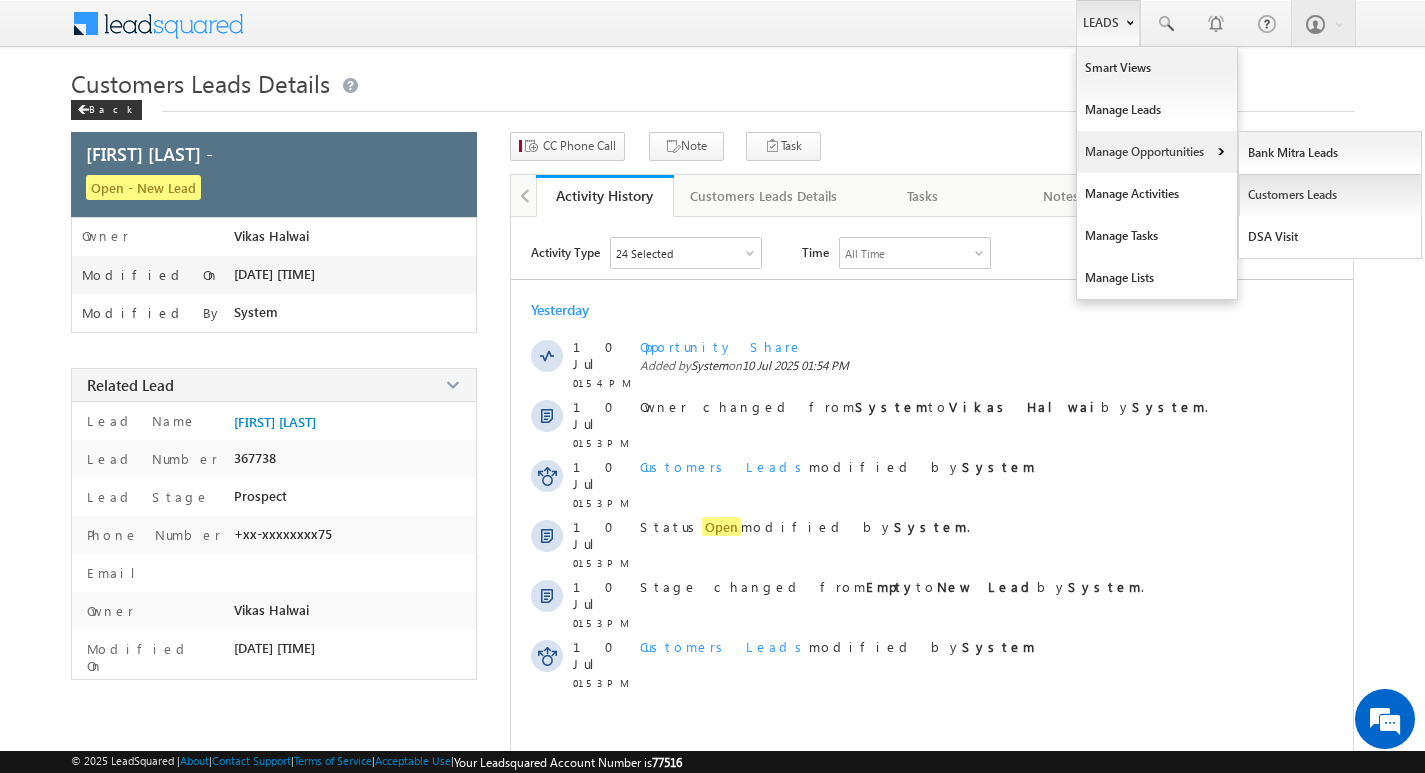 click on "Customers Leads" at bounding box center (1330, 195) 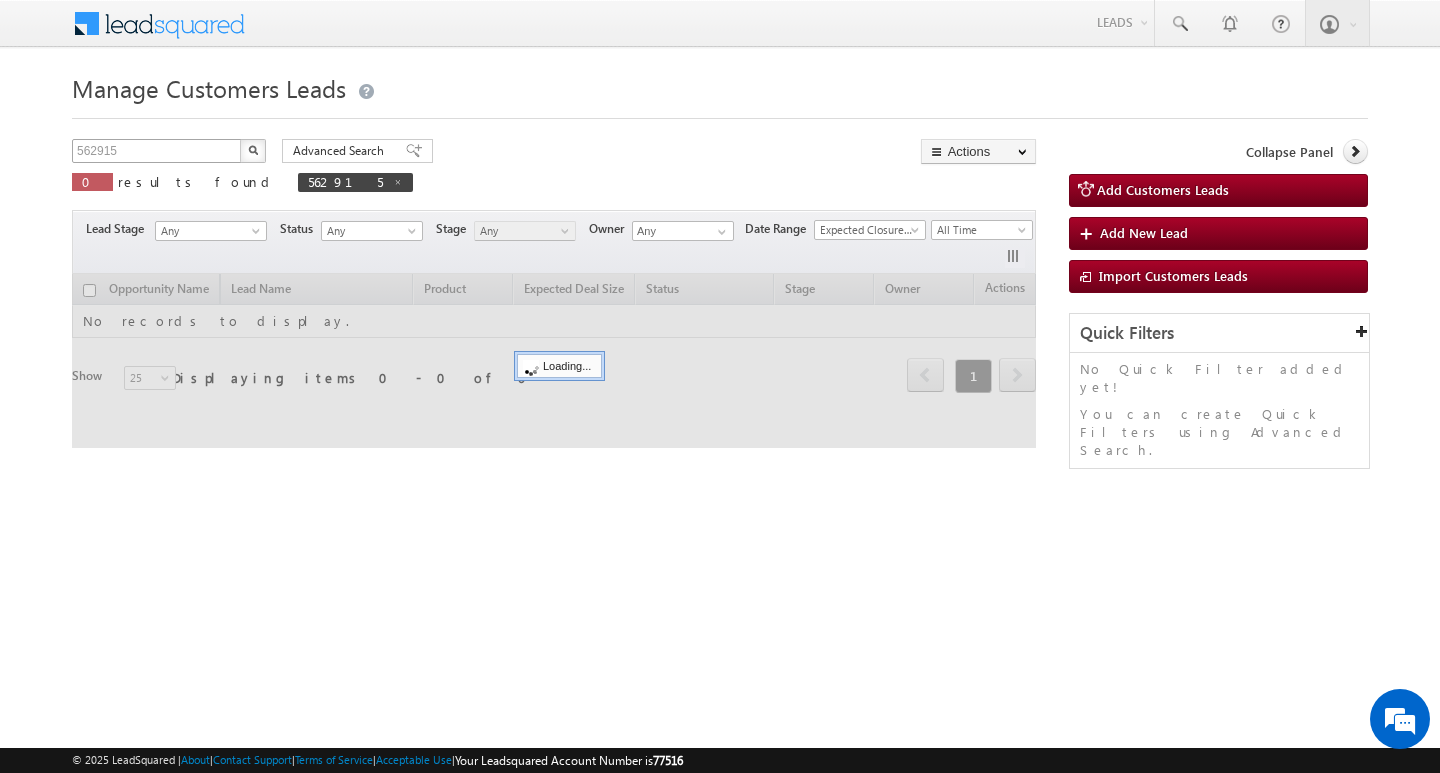 scroll, scrollTop: 0, scrollLeft: 0, axis: both 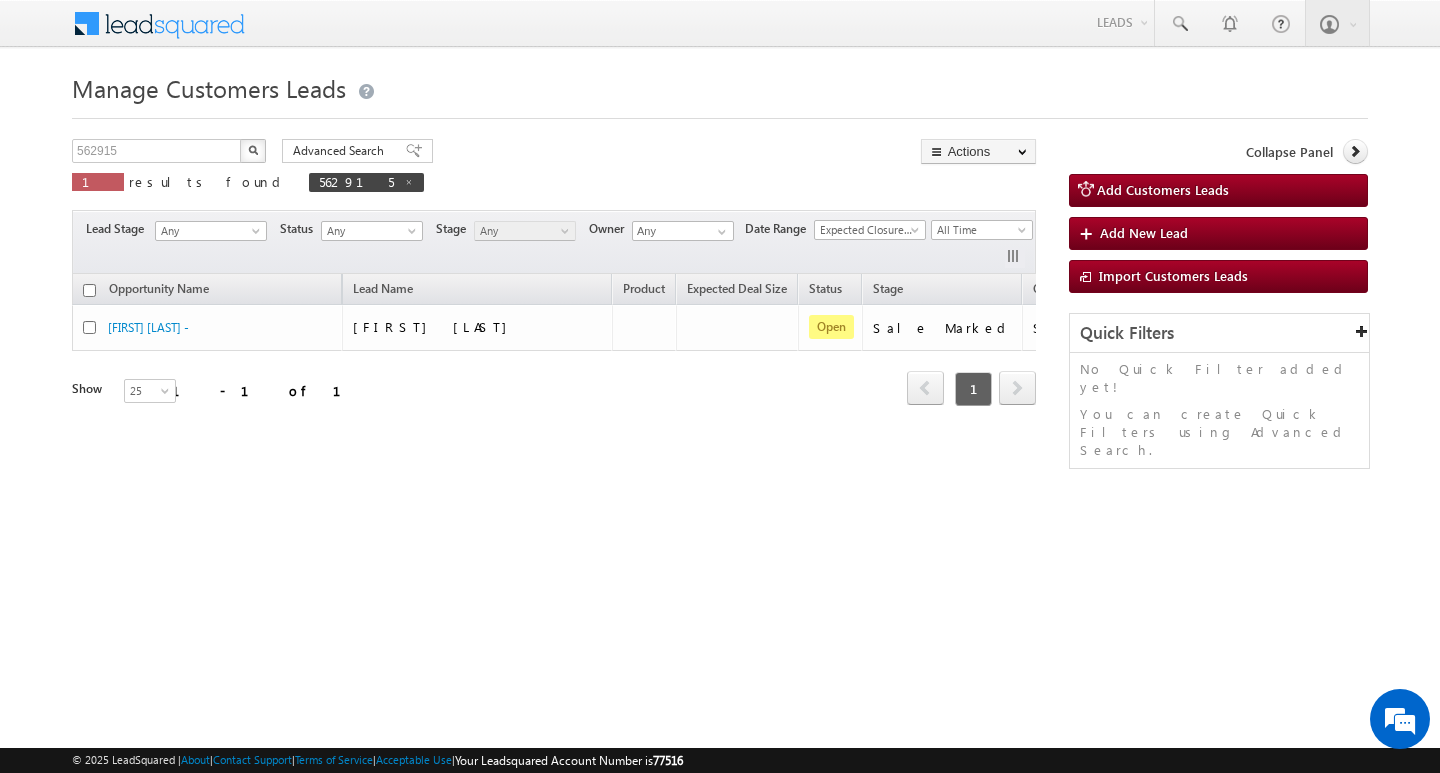 click on "Manage Customers Leads
562915 X   1 results found         562915
Advanced Search
Advanced search results
Actions Export Customers Leads Reset all Filters
Actions Export Customers Leads Bulk Update Change Owner Change Stage Bulk Delete Add Activity Reset all Filters" at bounding box center (720, 317) 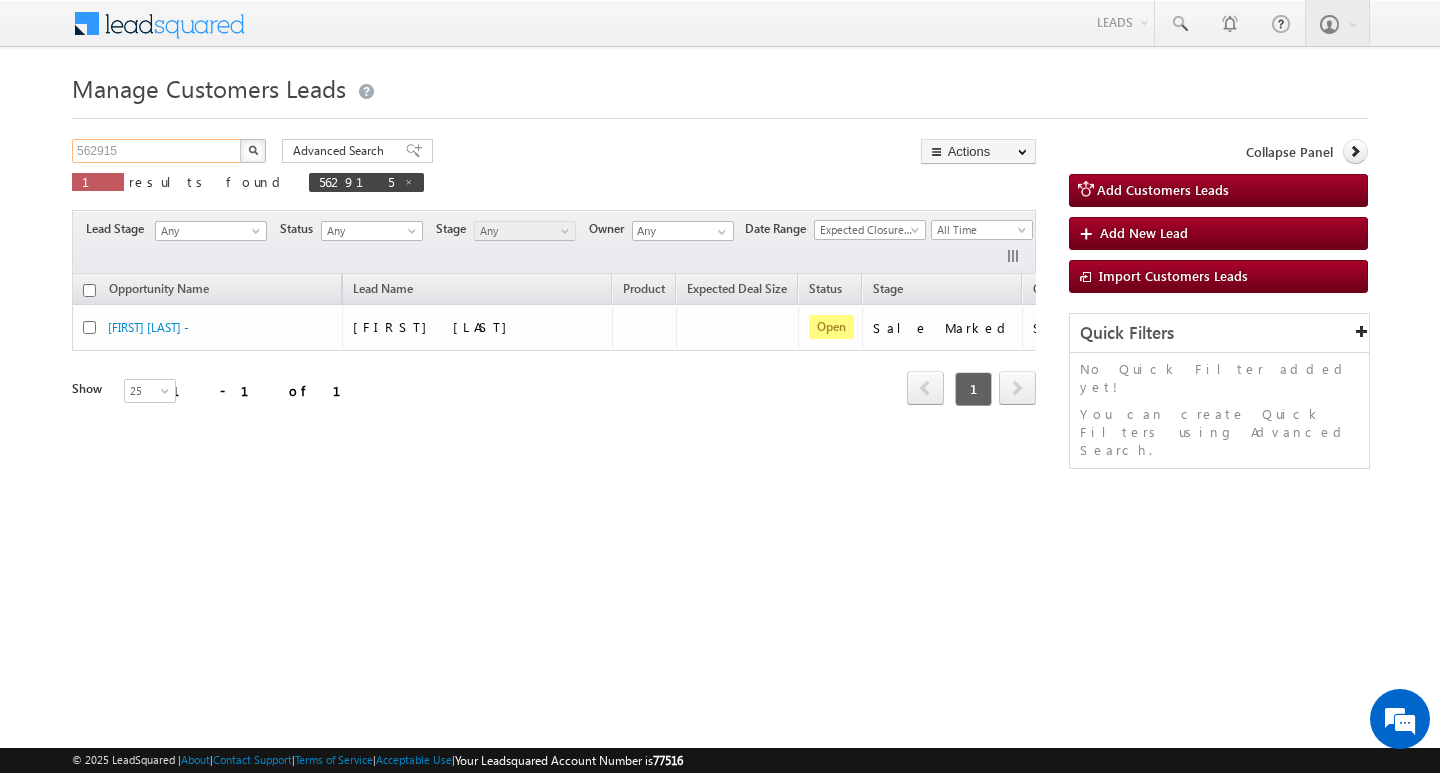 click on "562915" at bounding box center (157, 151) 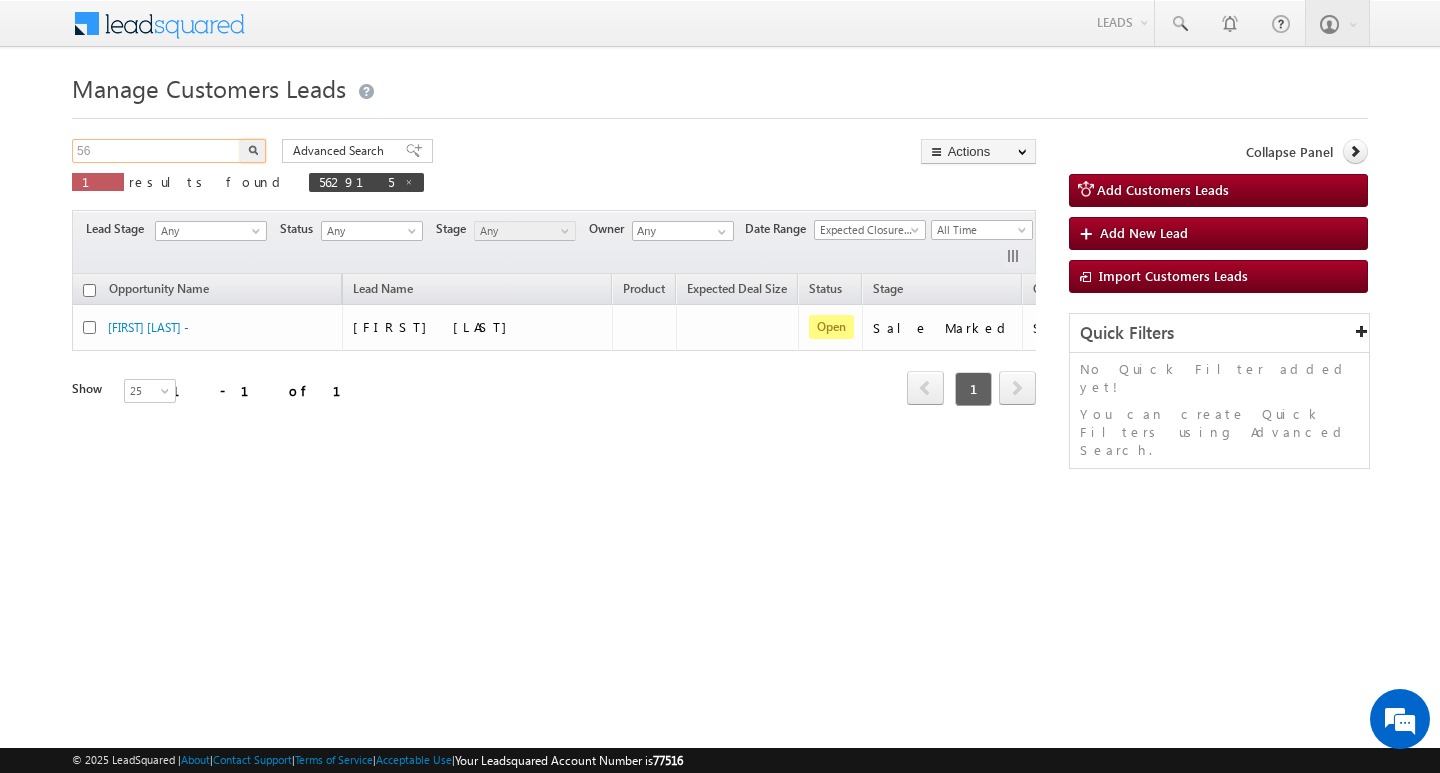 type on "5" 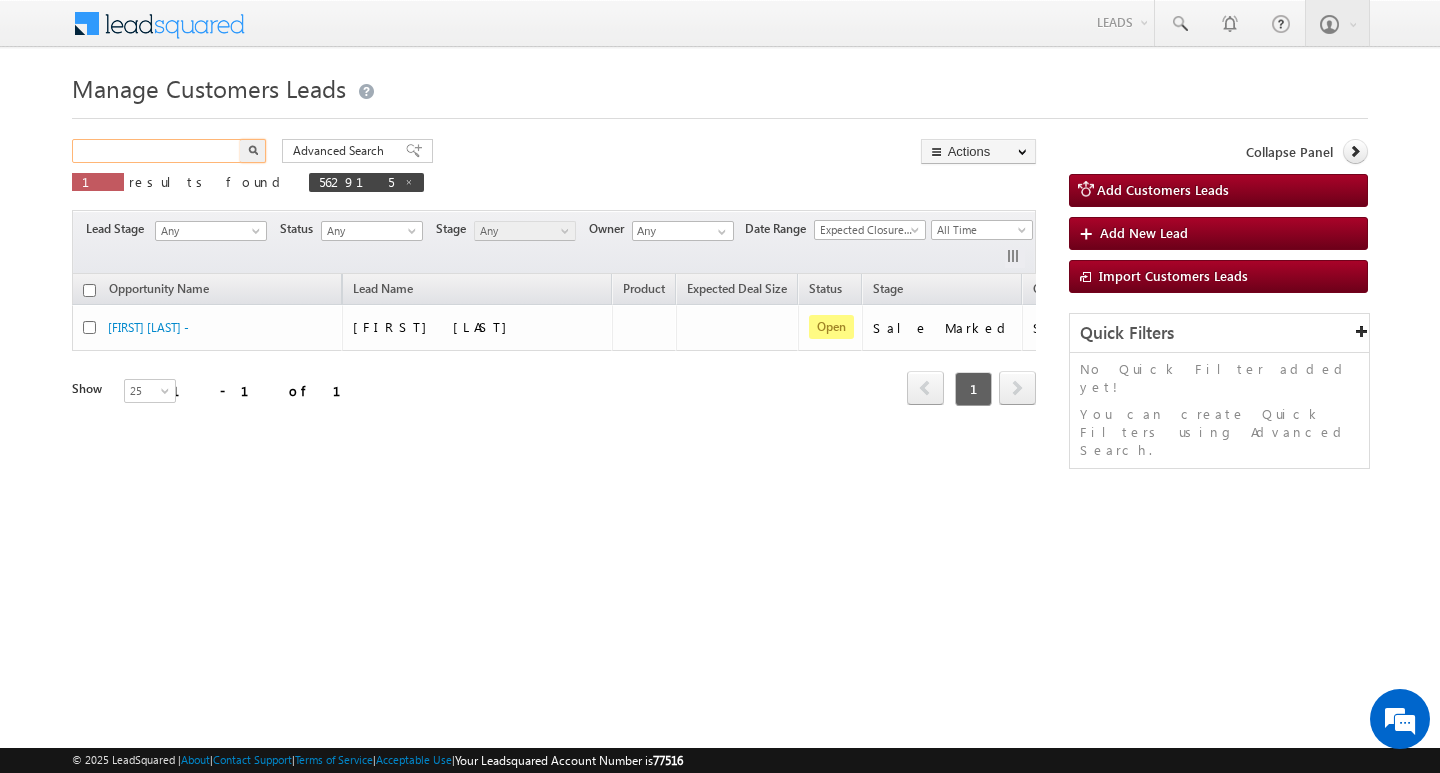 paste on "562720" 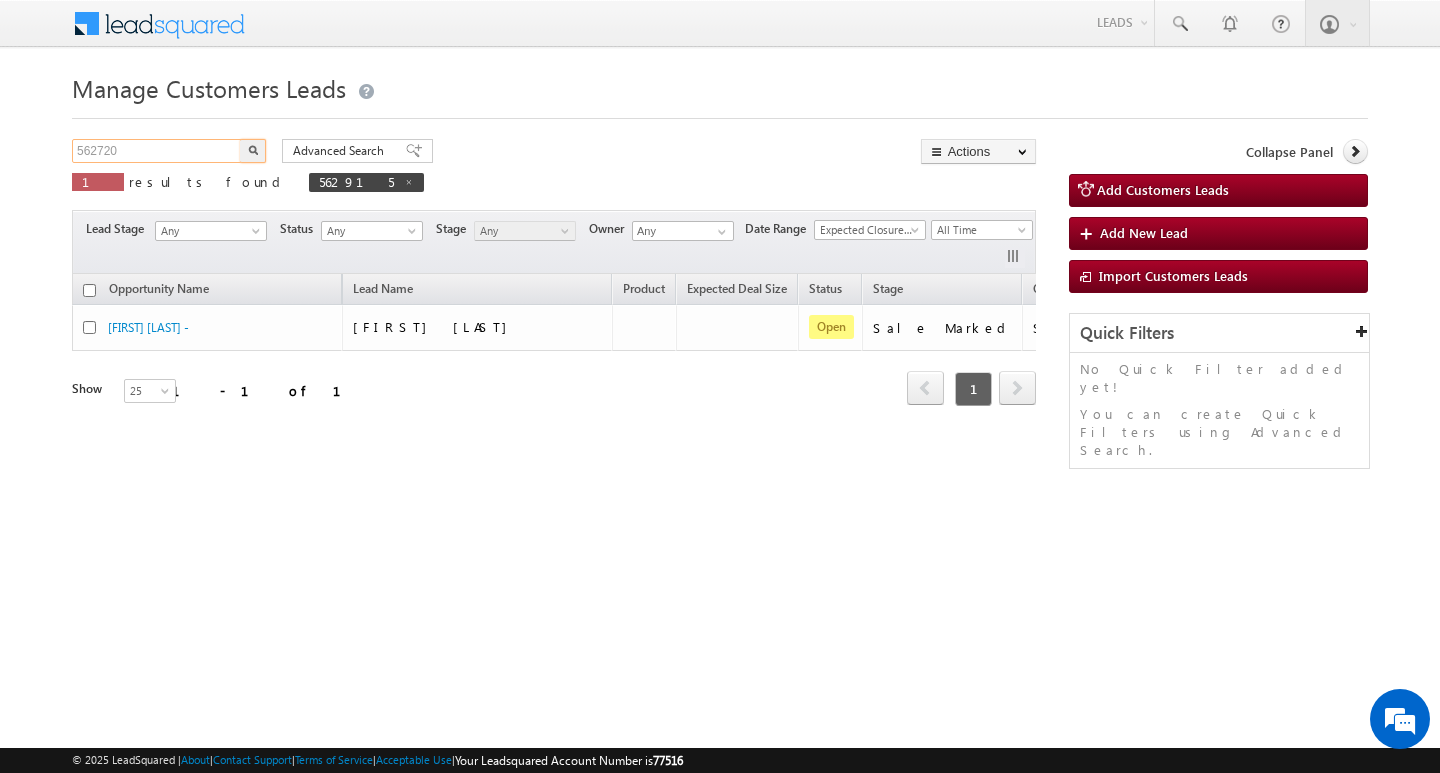 type on "562720" 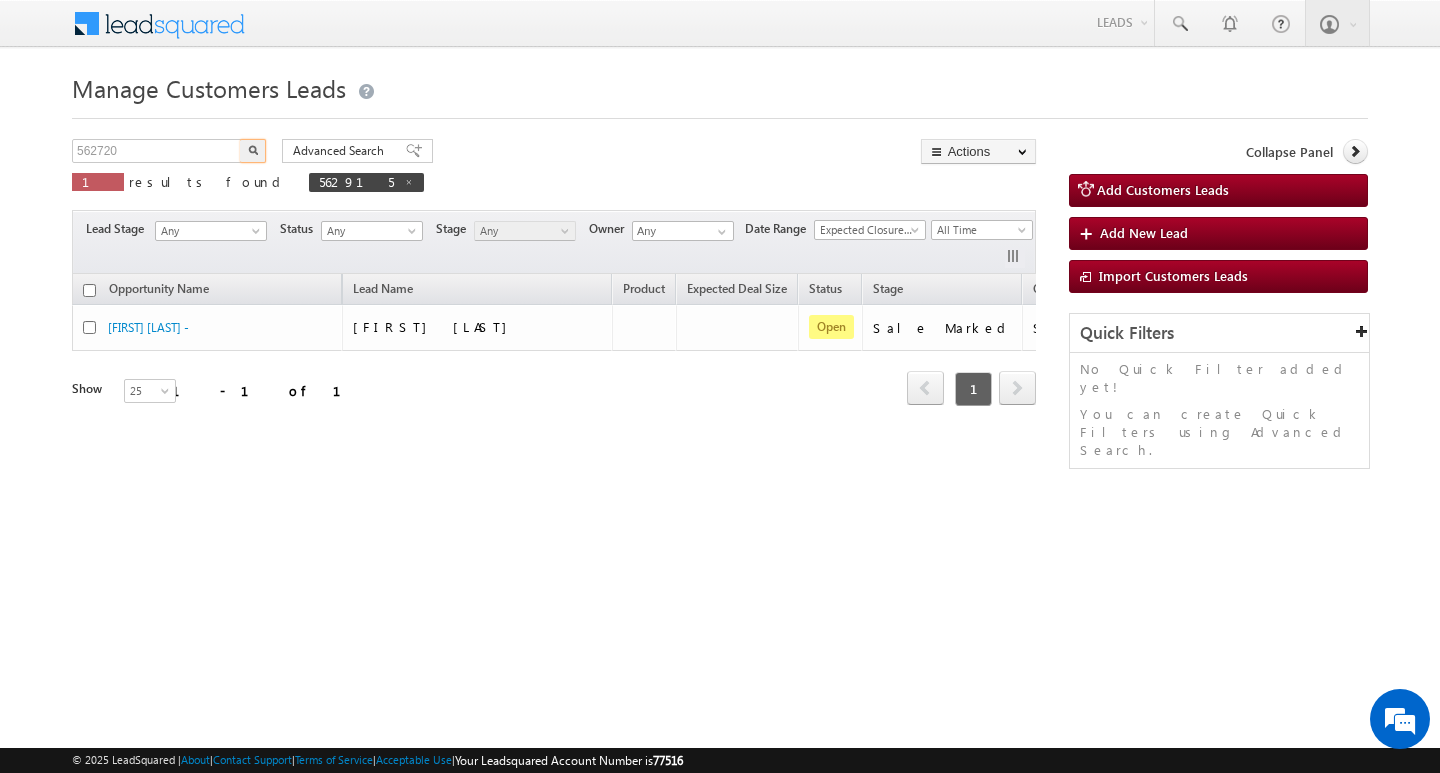 click at bounding box center [253, 151] 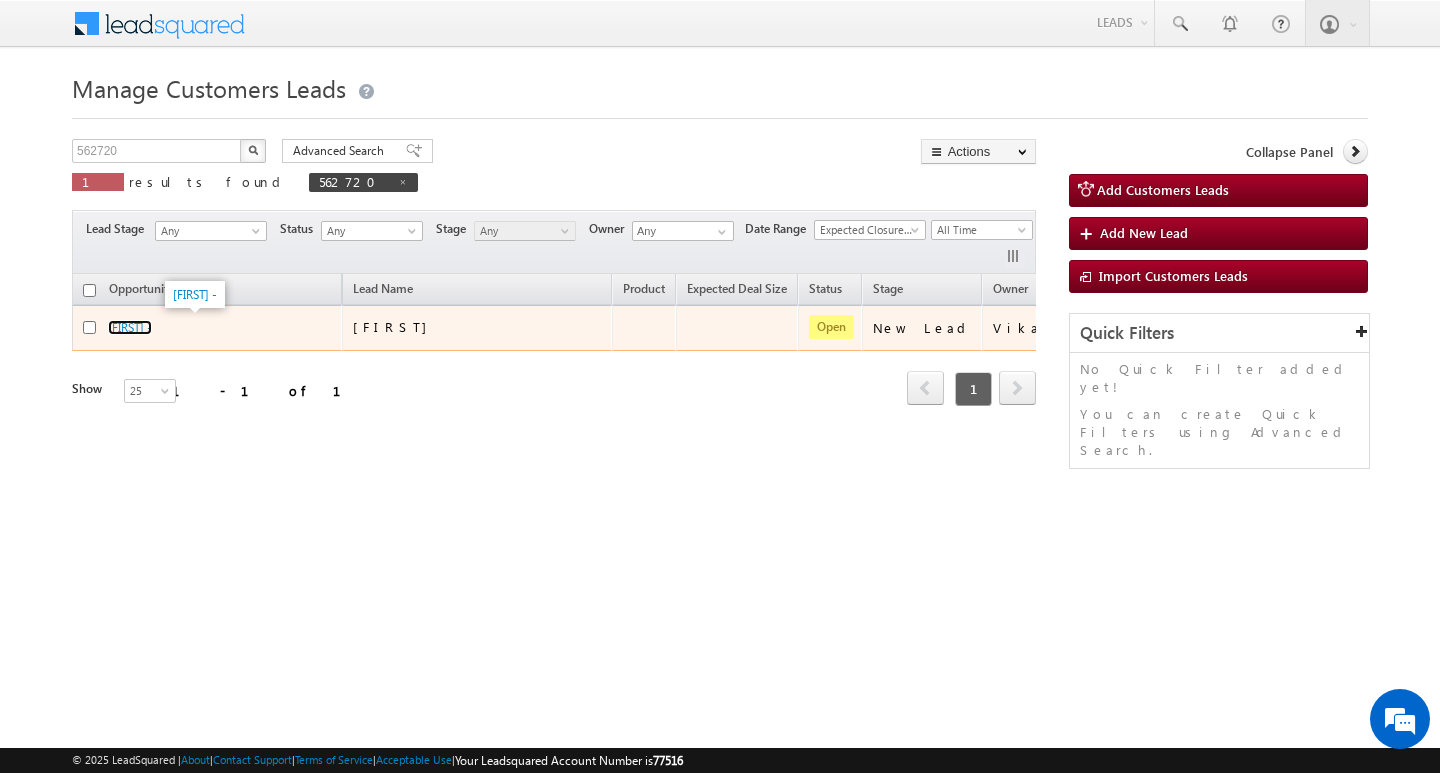 click on "Ghanshyam  -" at bounding box center (130, 327) 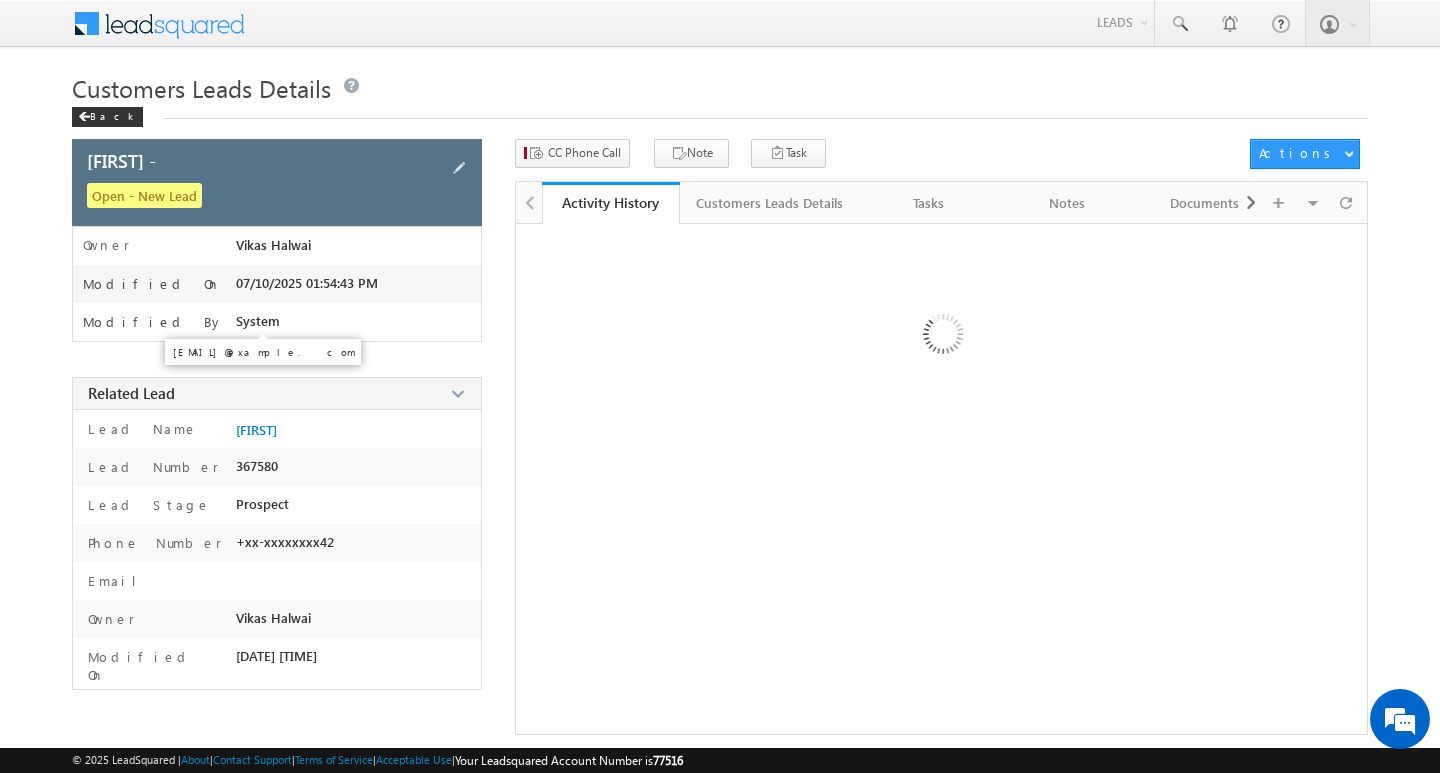 scroll, scrollTop: 0, scrollLeft: 0, axis: both 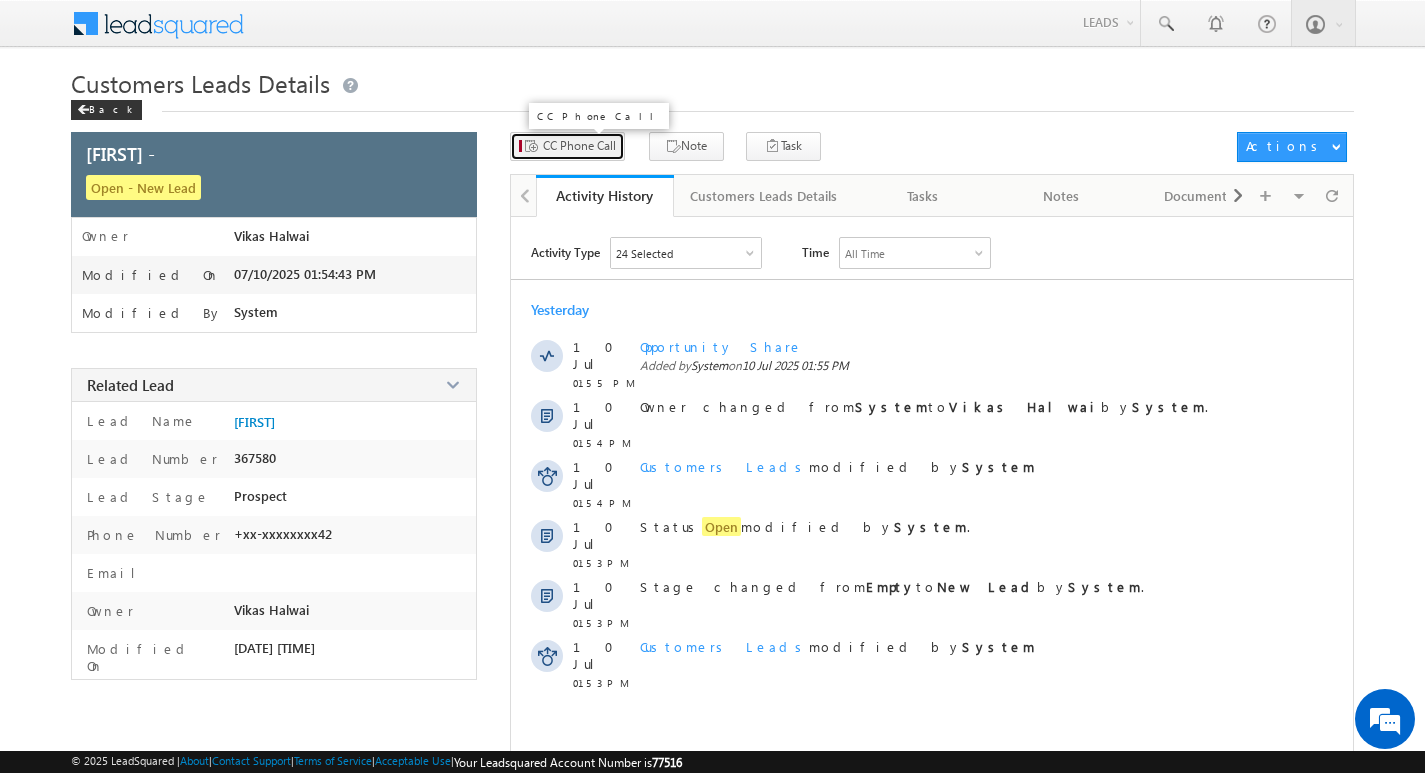 click on "CC Phone Call" at bounding box center [579, 146] 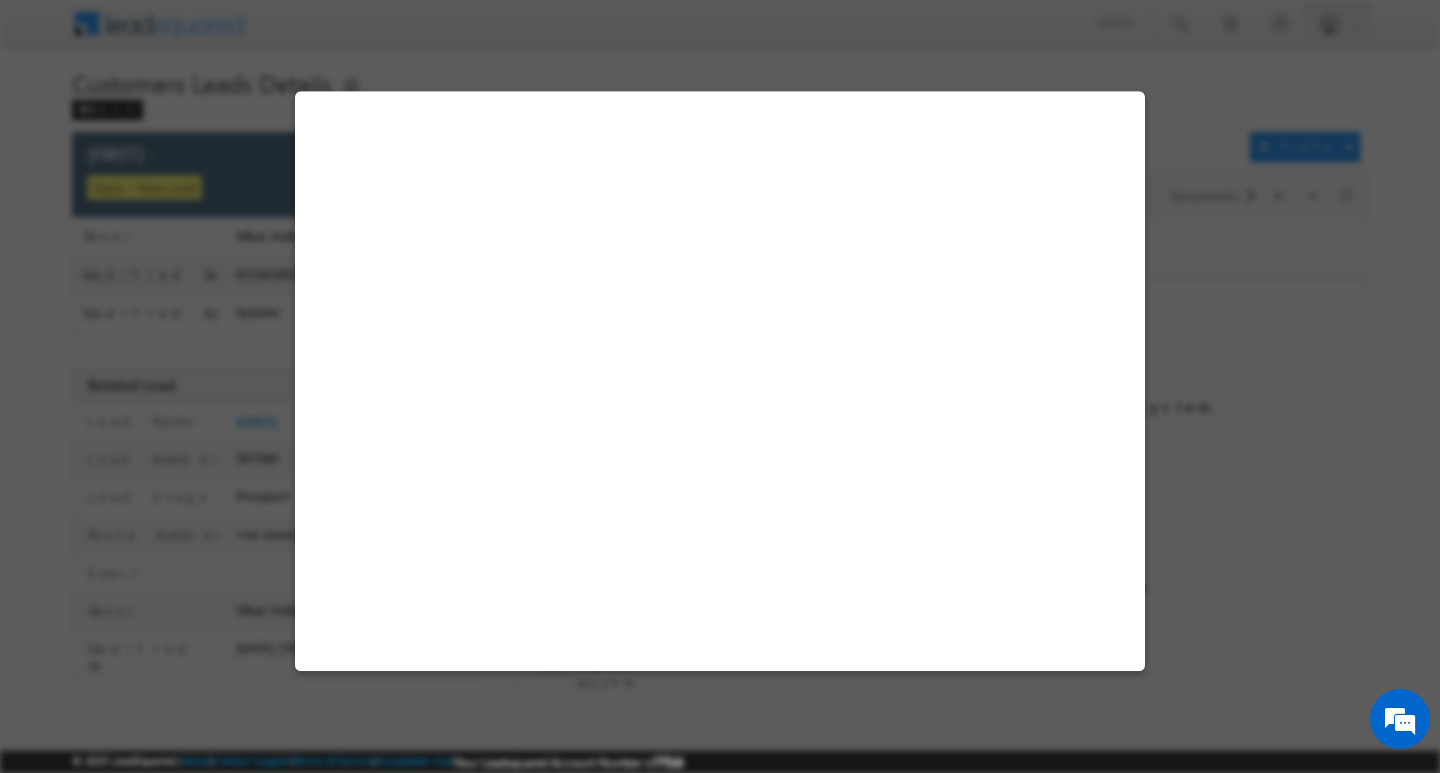 select on "Baran" 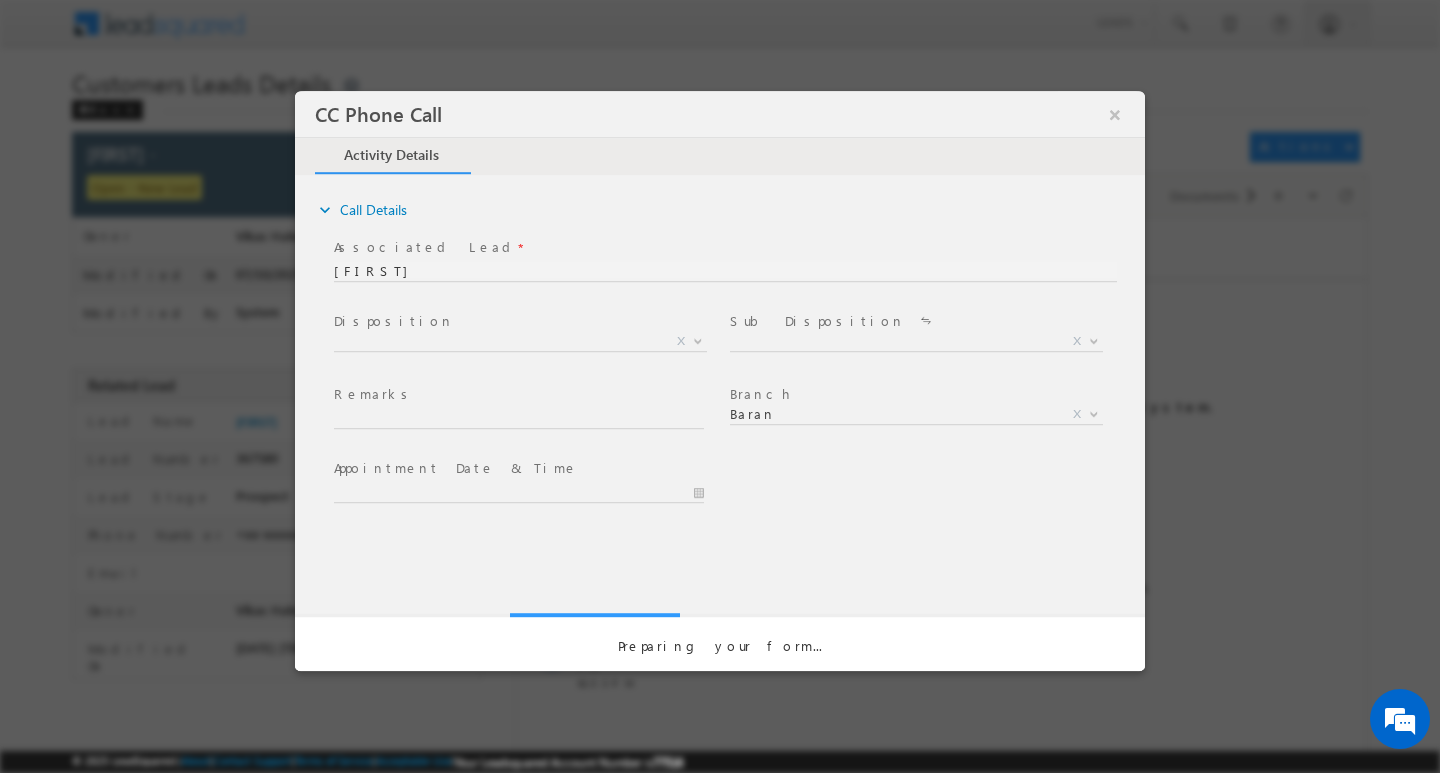 scroll, scrollTop: 0, scrollLeft: 0, axis: both 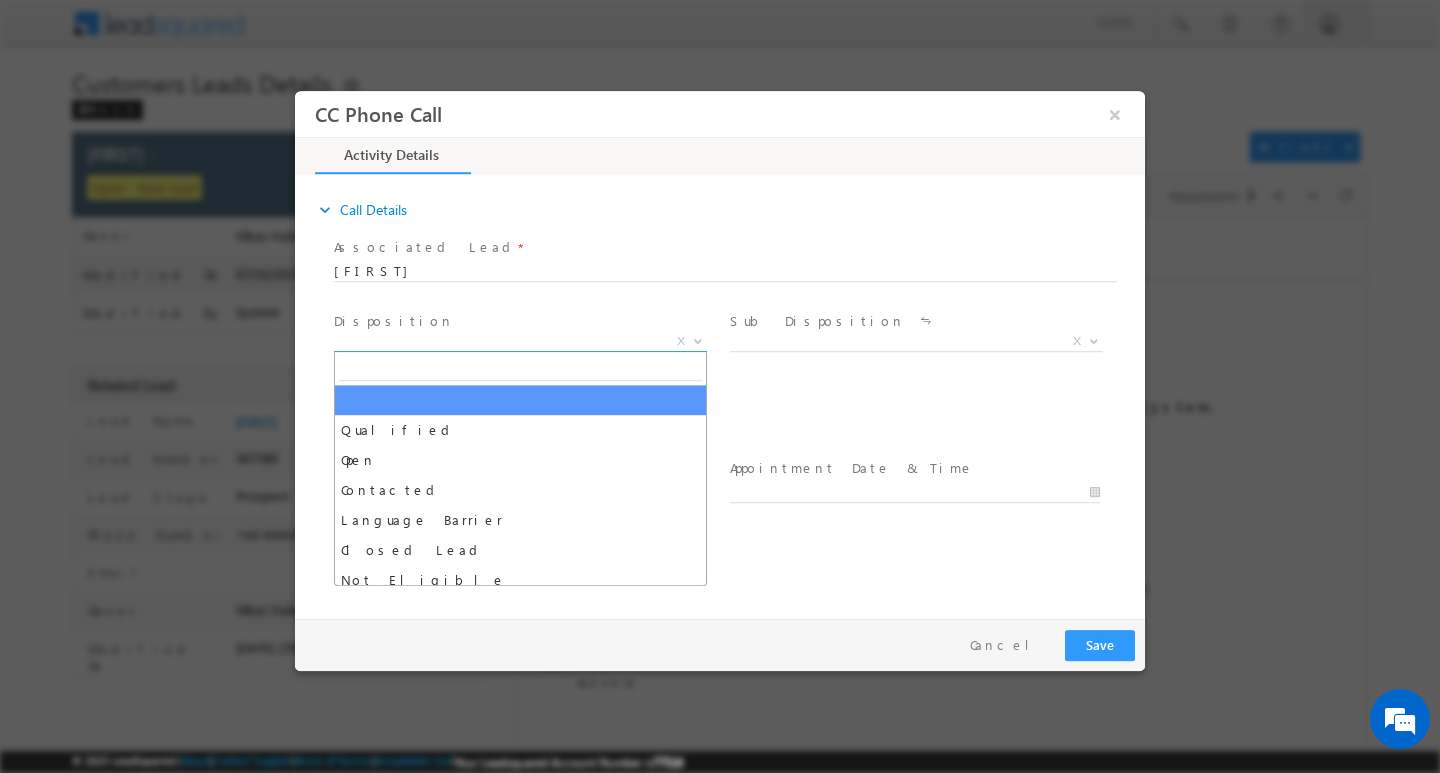 click at bounding box center (696, 340) 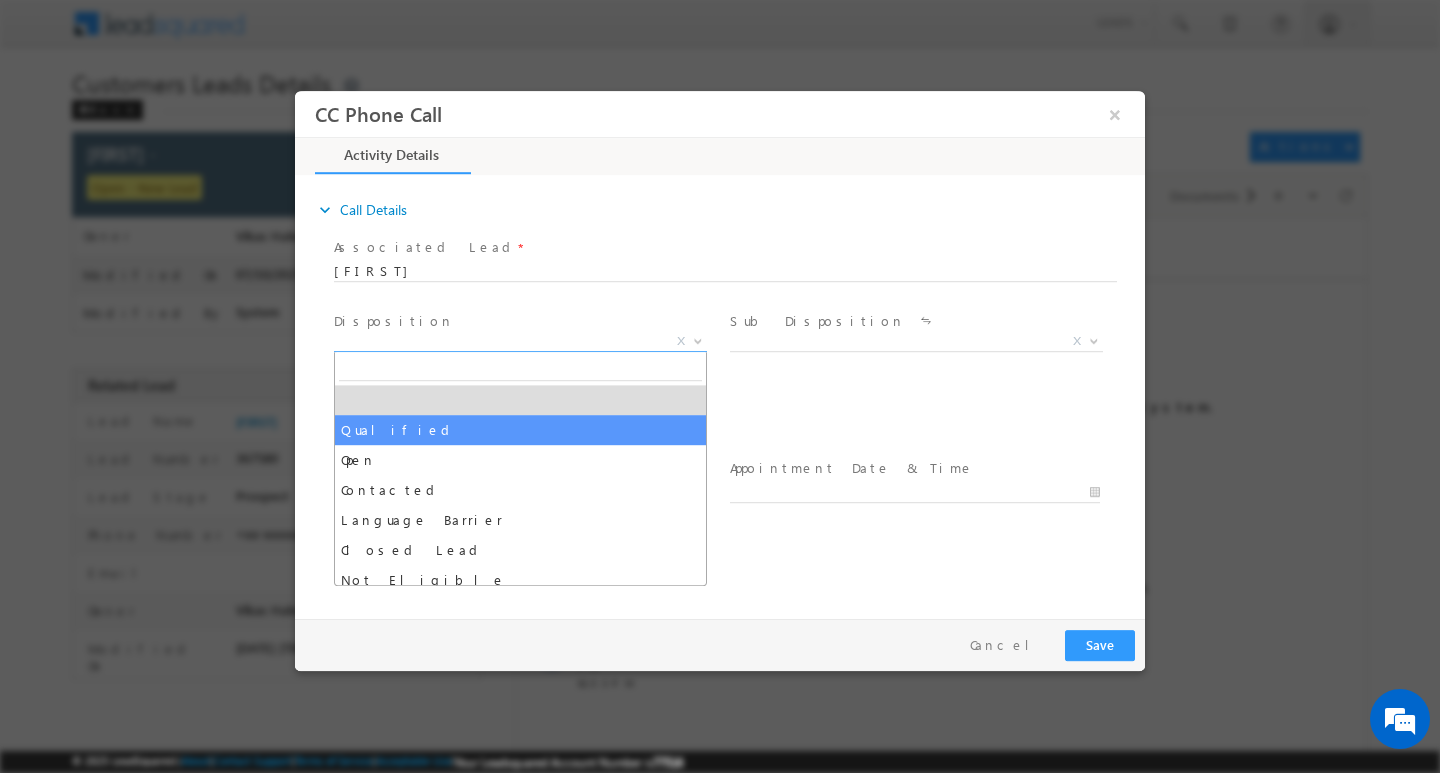 select on "Qualified" 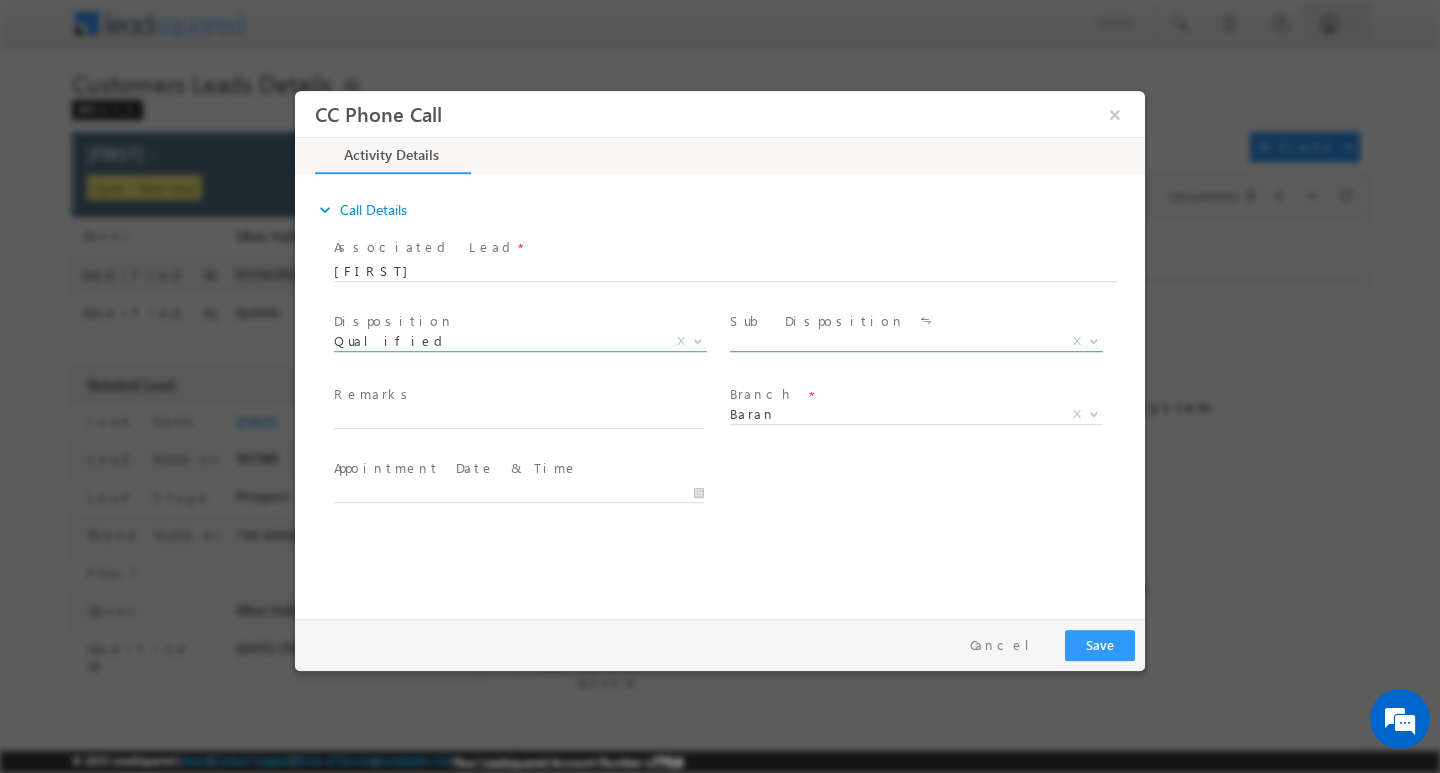 click at bounding box center (1094, 339) 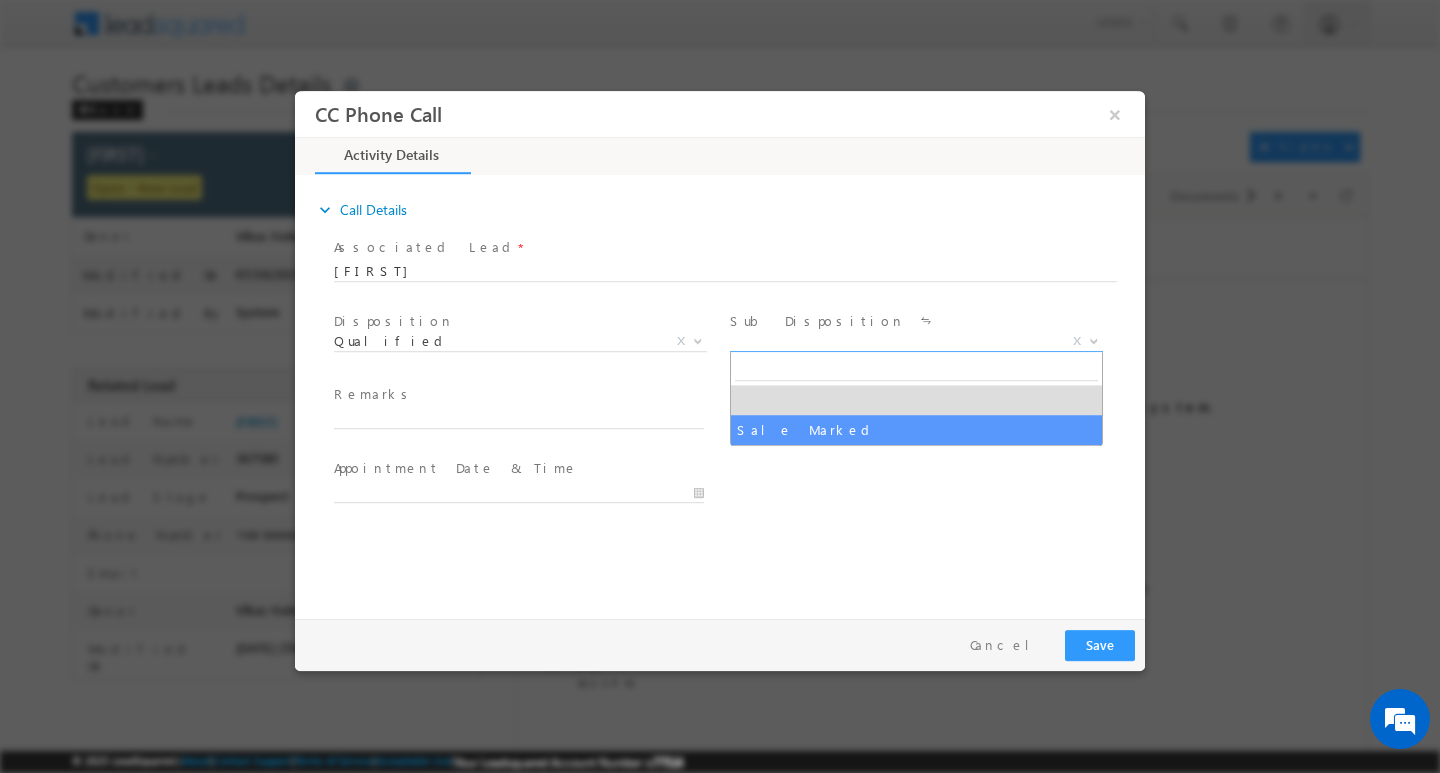 select on "Sale Marked" 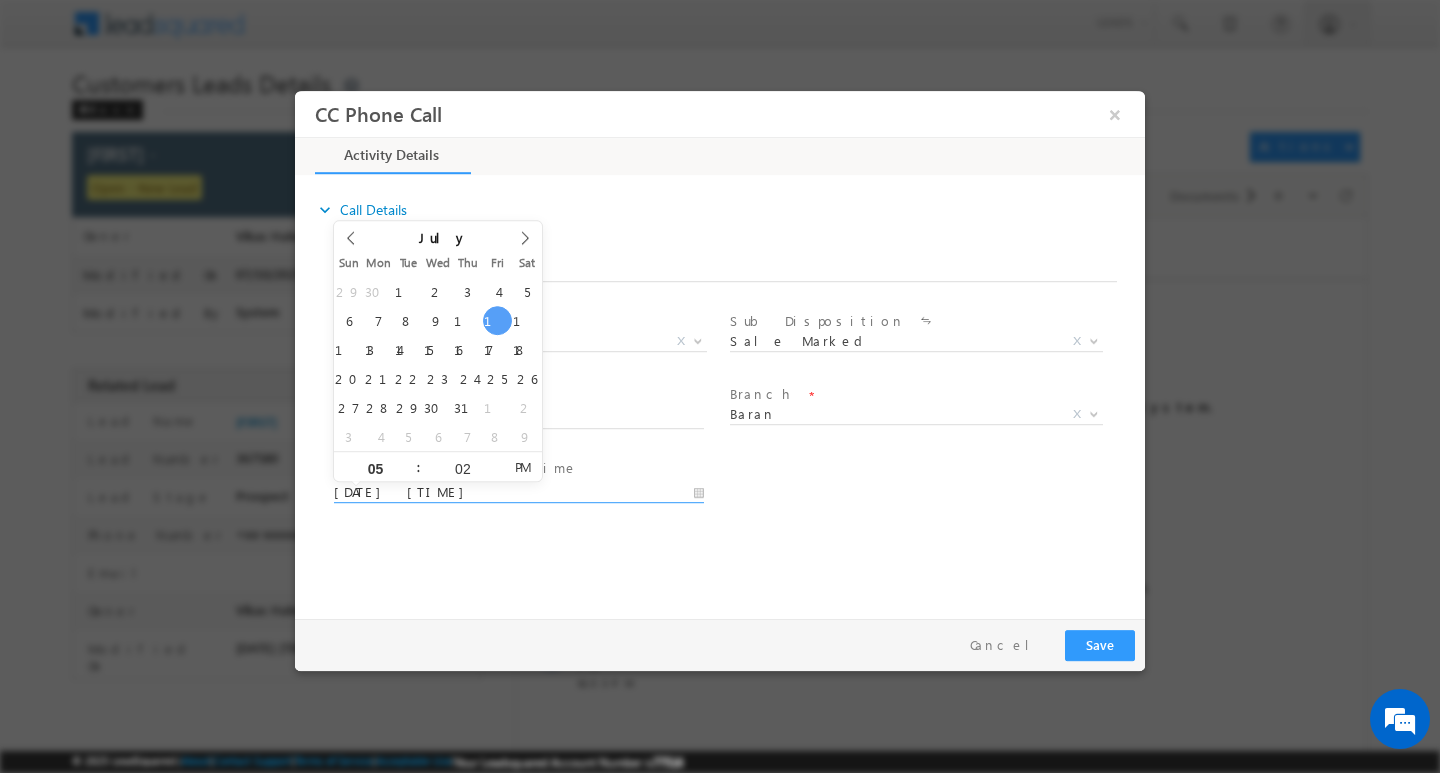 click on "[DATE] [TIME]" at bounding box center (519, 492) 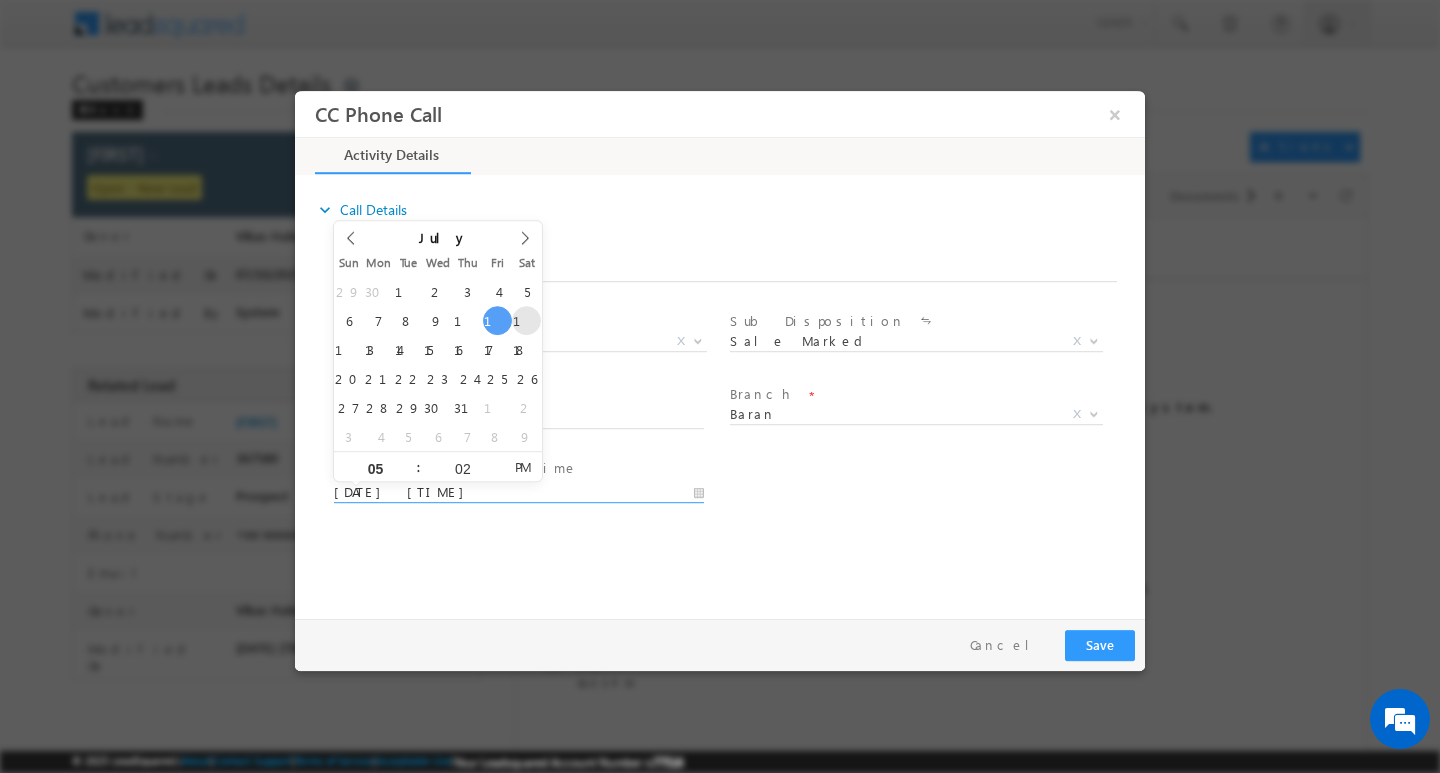 scroll, scrollTop: 0, scrollLeft: 0, axis: both 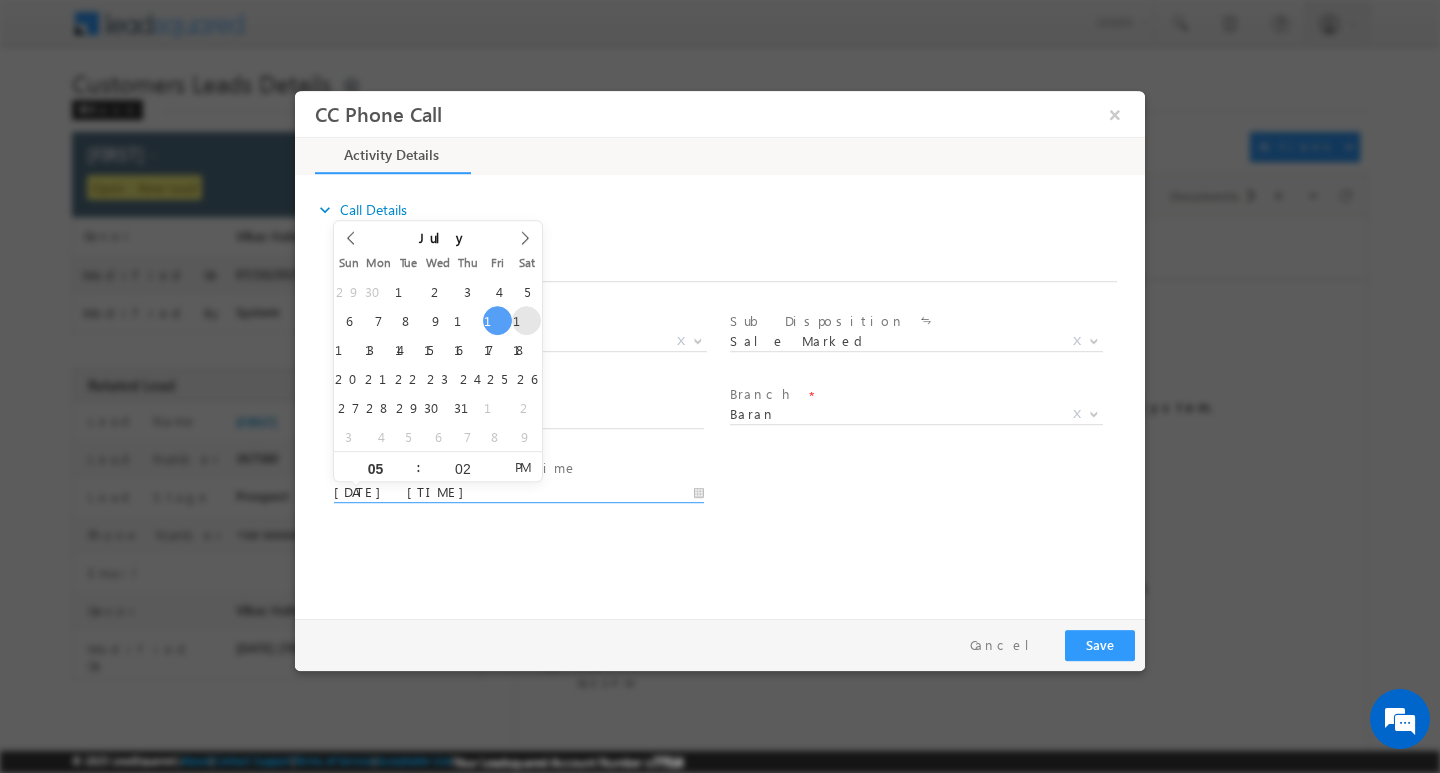 type on "[DATE] [TIME]" 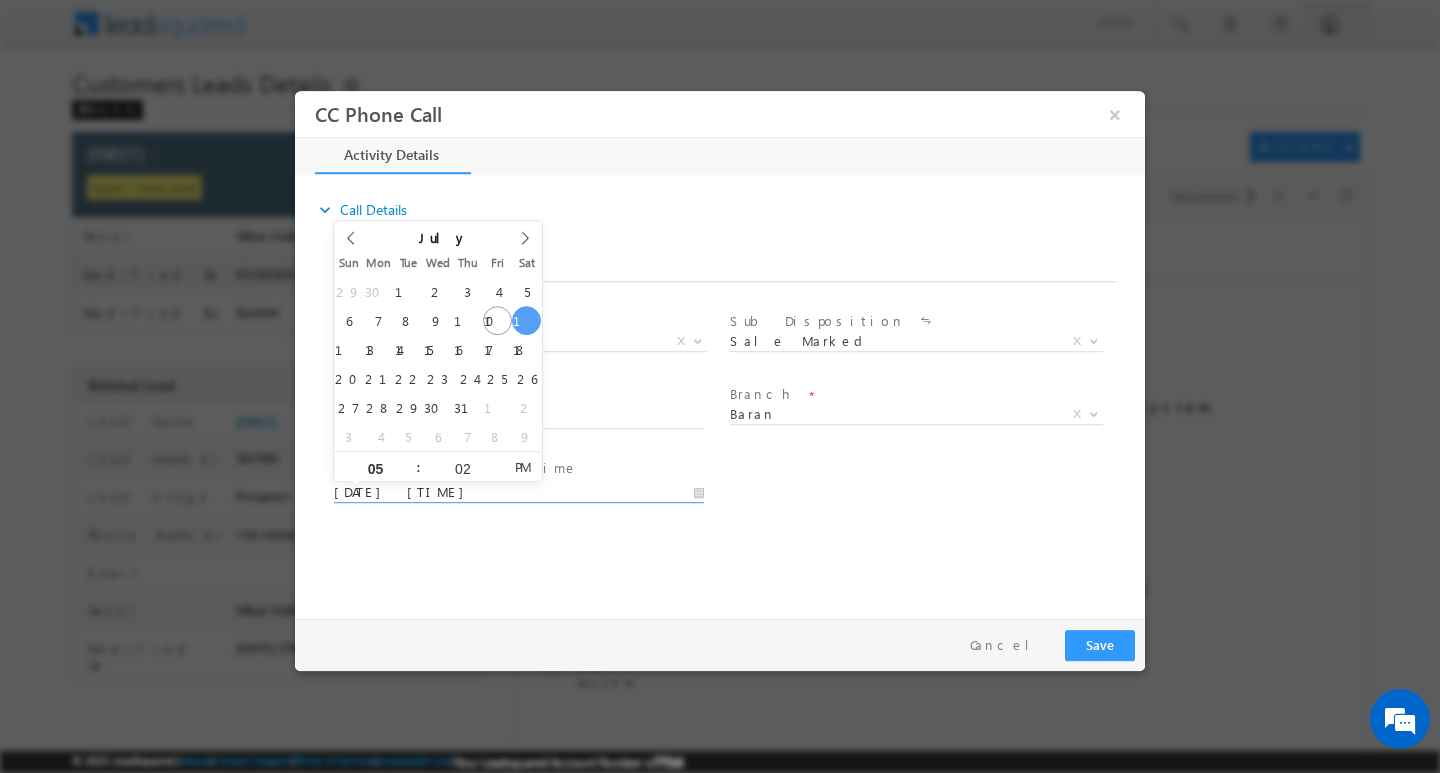 click on "Pay & Save
Save
Cancel" at bounding box center (725, 644) 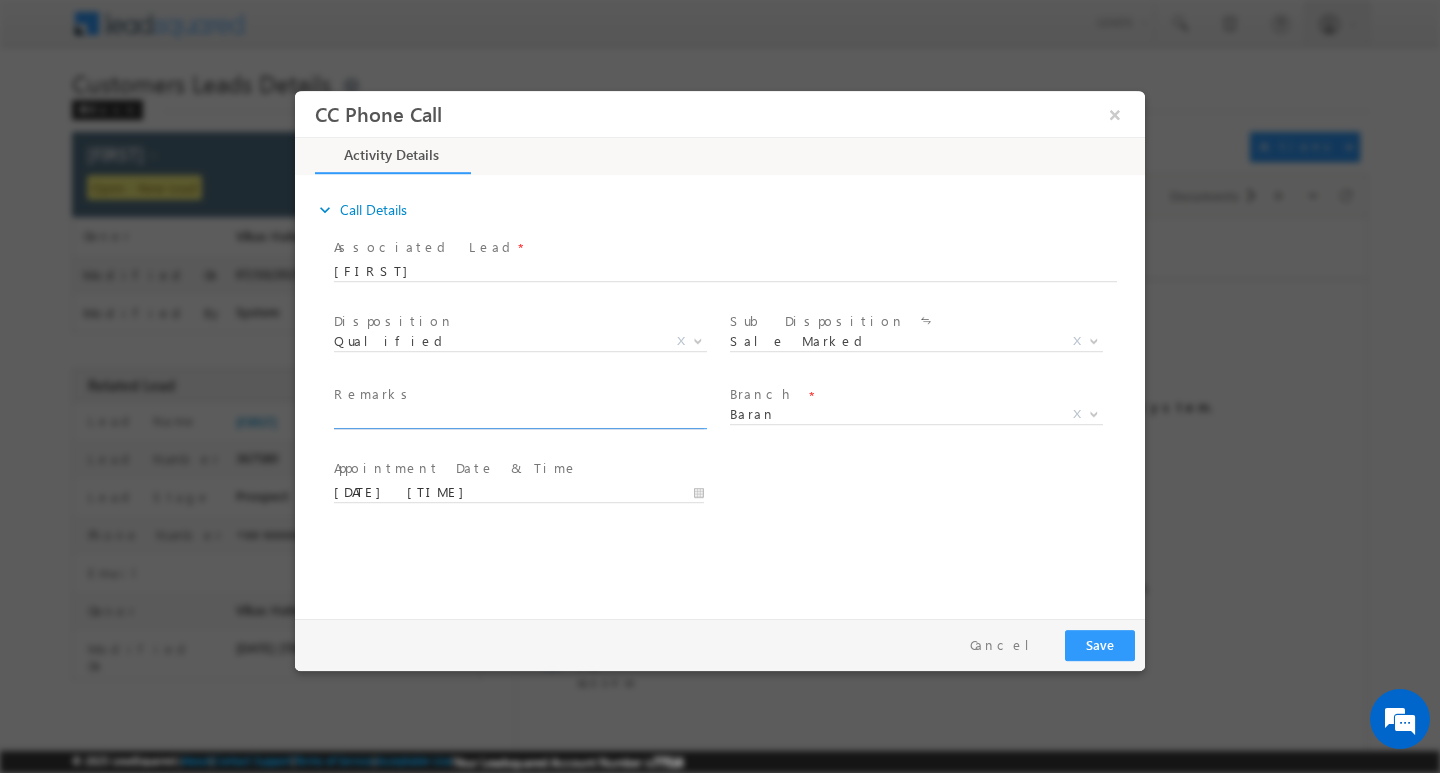 click at bounding box center (519, 418) 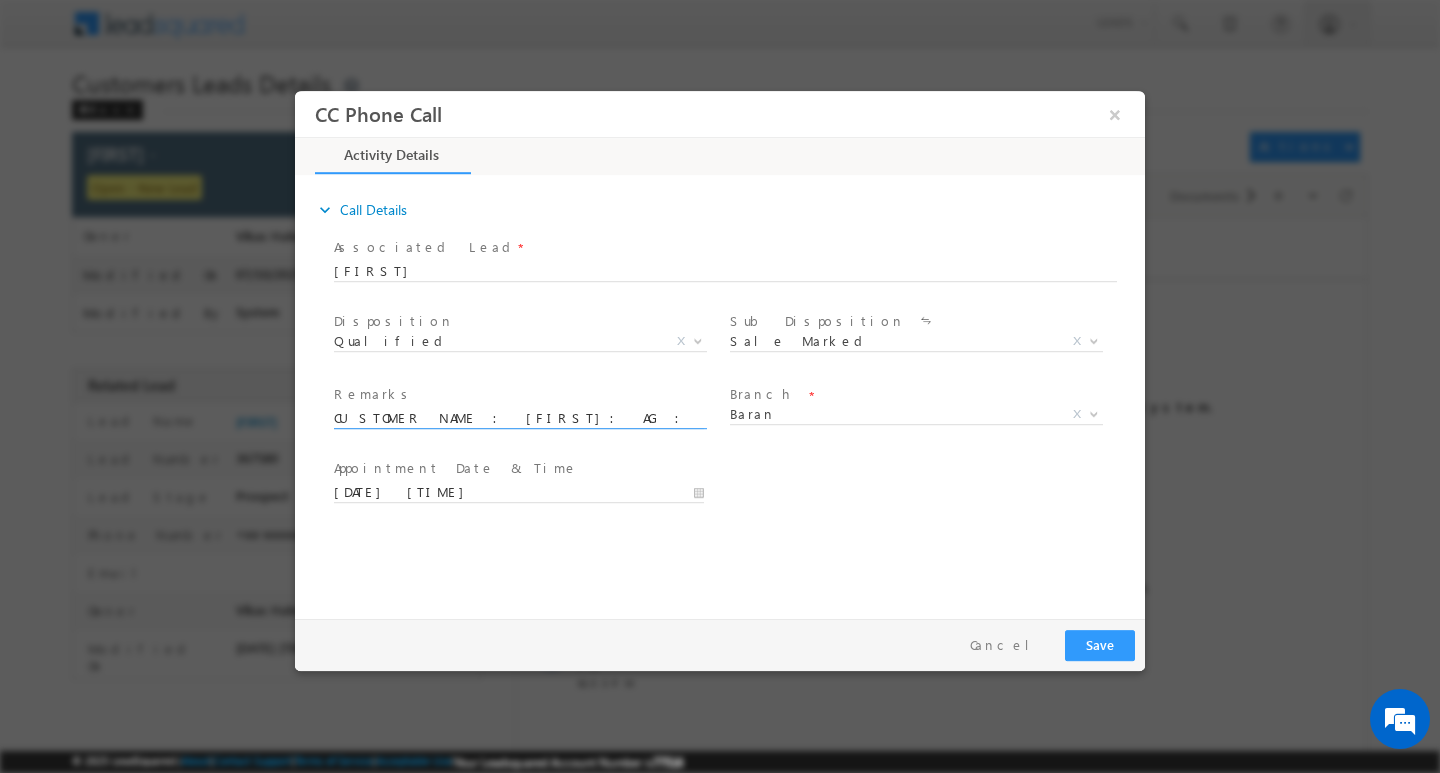 scroll, scrollTop: 0, scrollLeft: 981, axis: horizontal 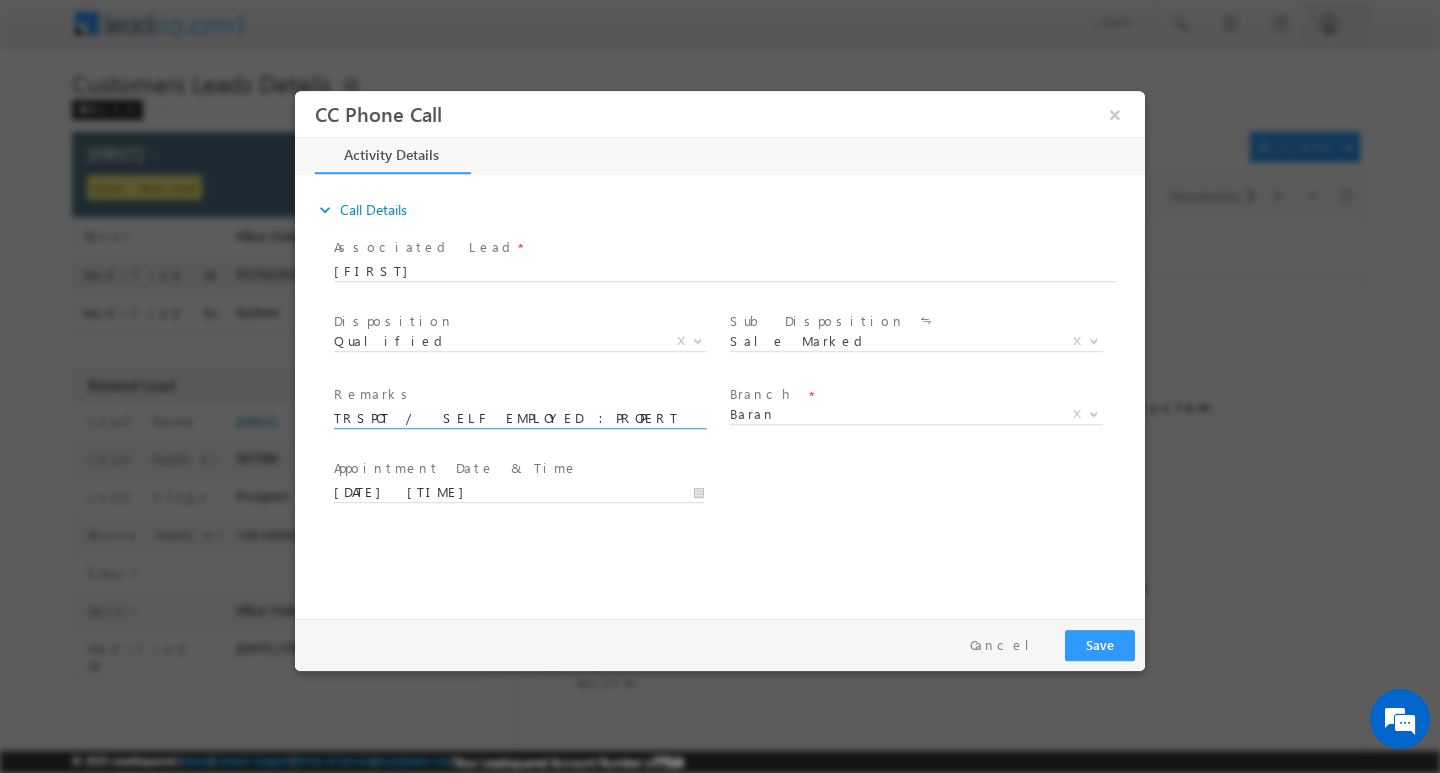 type on "CUSTOMER NAME : [FIRST]: AG : [AGE]: MOTHE INCOME : 1.5: WORK EXPERIENCE / 3Y :B /TRSPOT /  SELF EMPLOYED :PROPERTY TYPE : GP : LOAN AMOUNT : 5L: LOAN TYPE HL : [NAME]   NEAREST  HANUMAN MANDIRA :" 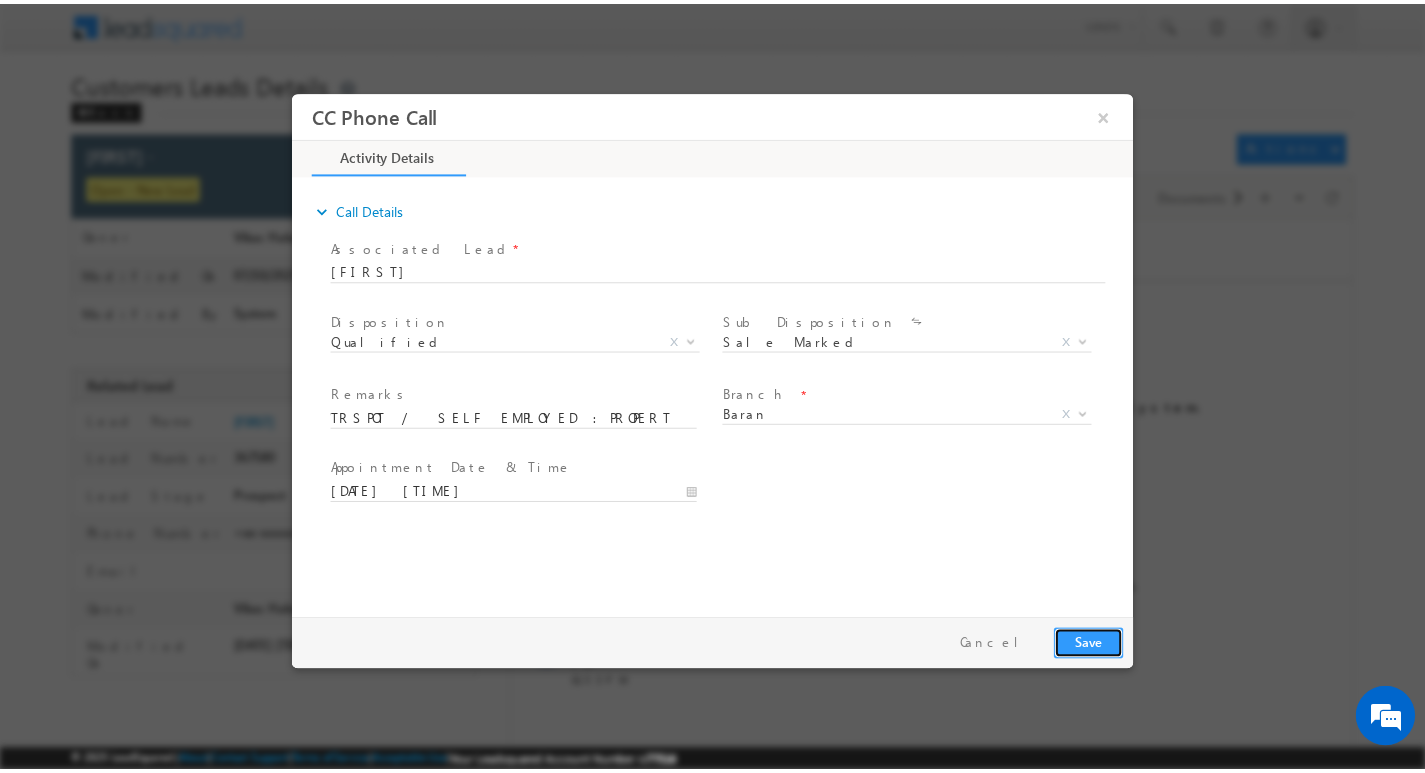 scroll, scrollTop: 0, scrollLeft: 0, axis: both 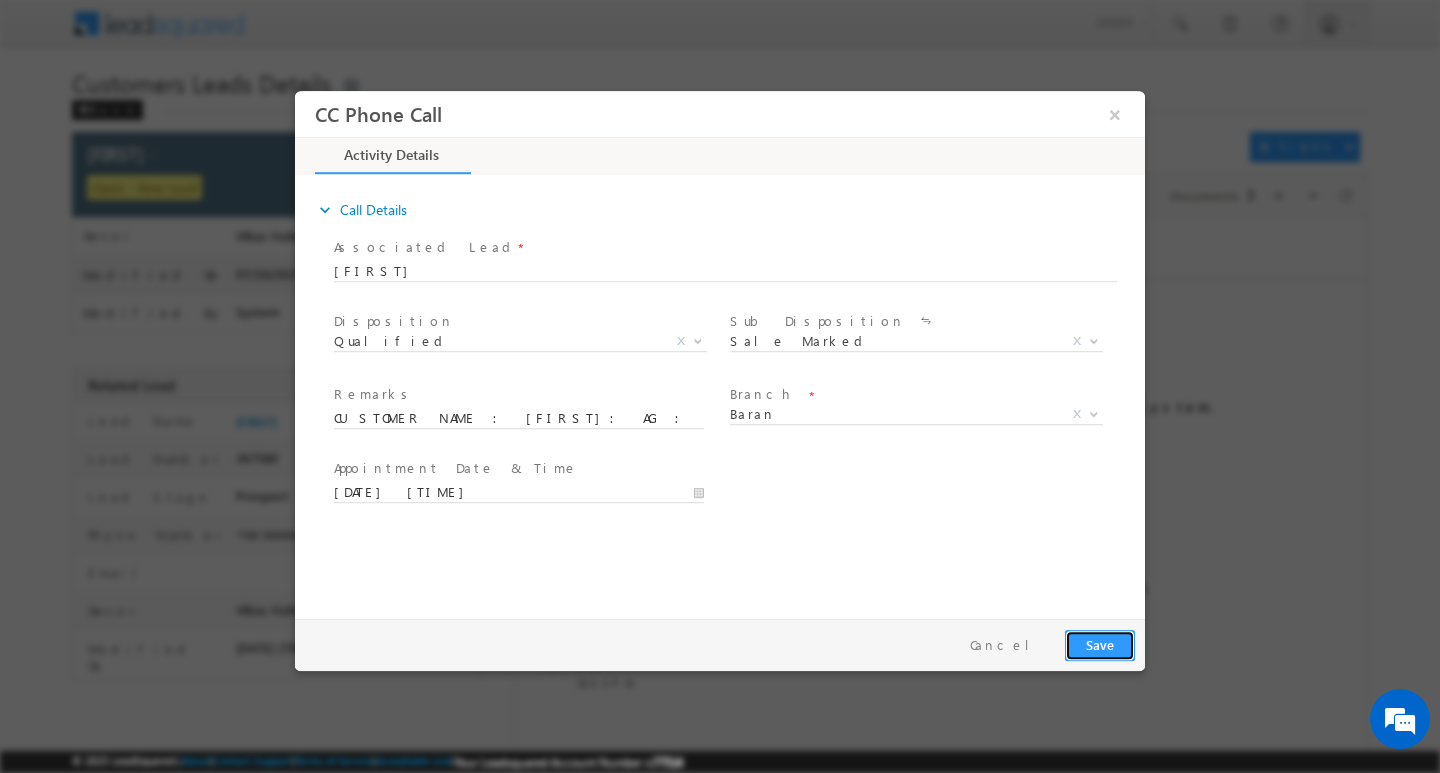 click on "Save" at bounding box center [1100, 644] 